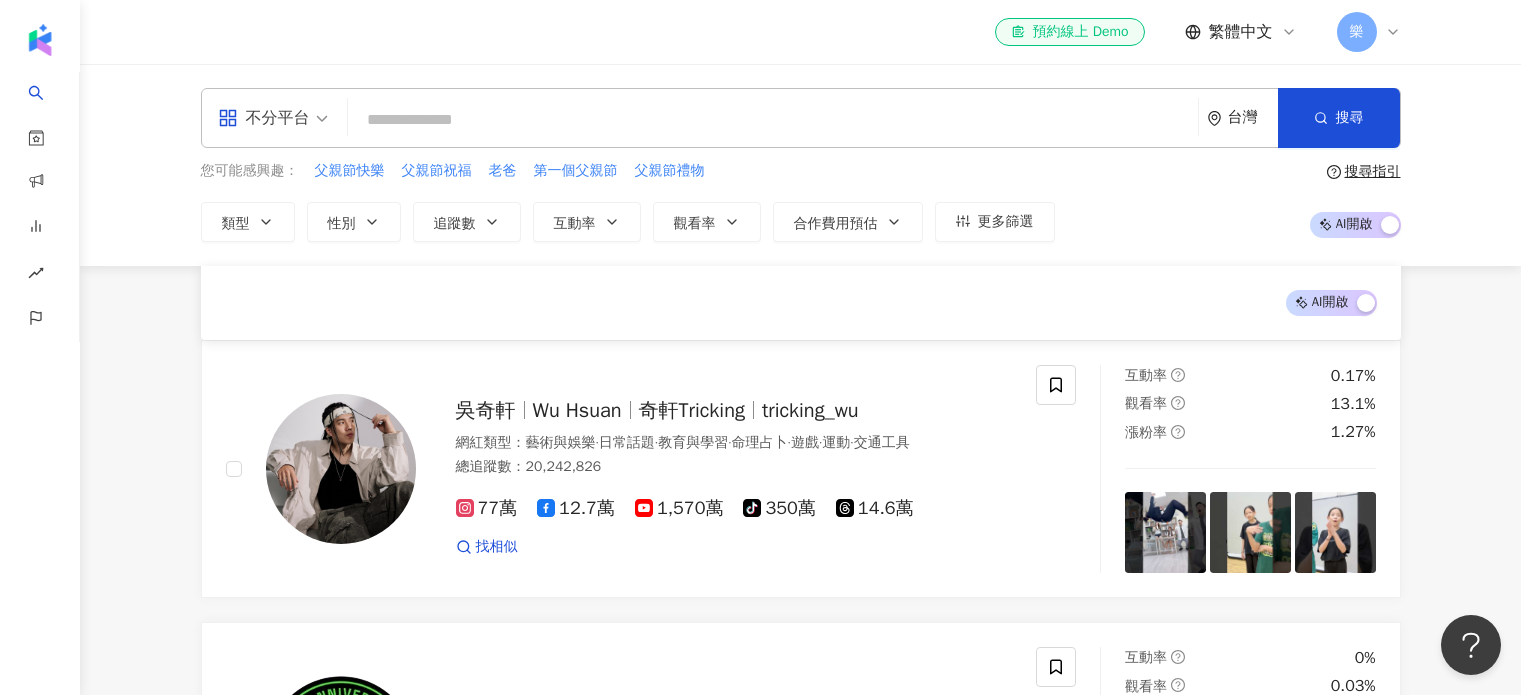 scroll, scrollTop: 1193, scrollLeft: 0, axis: vertical 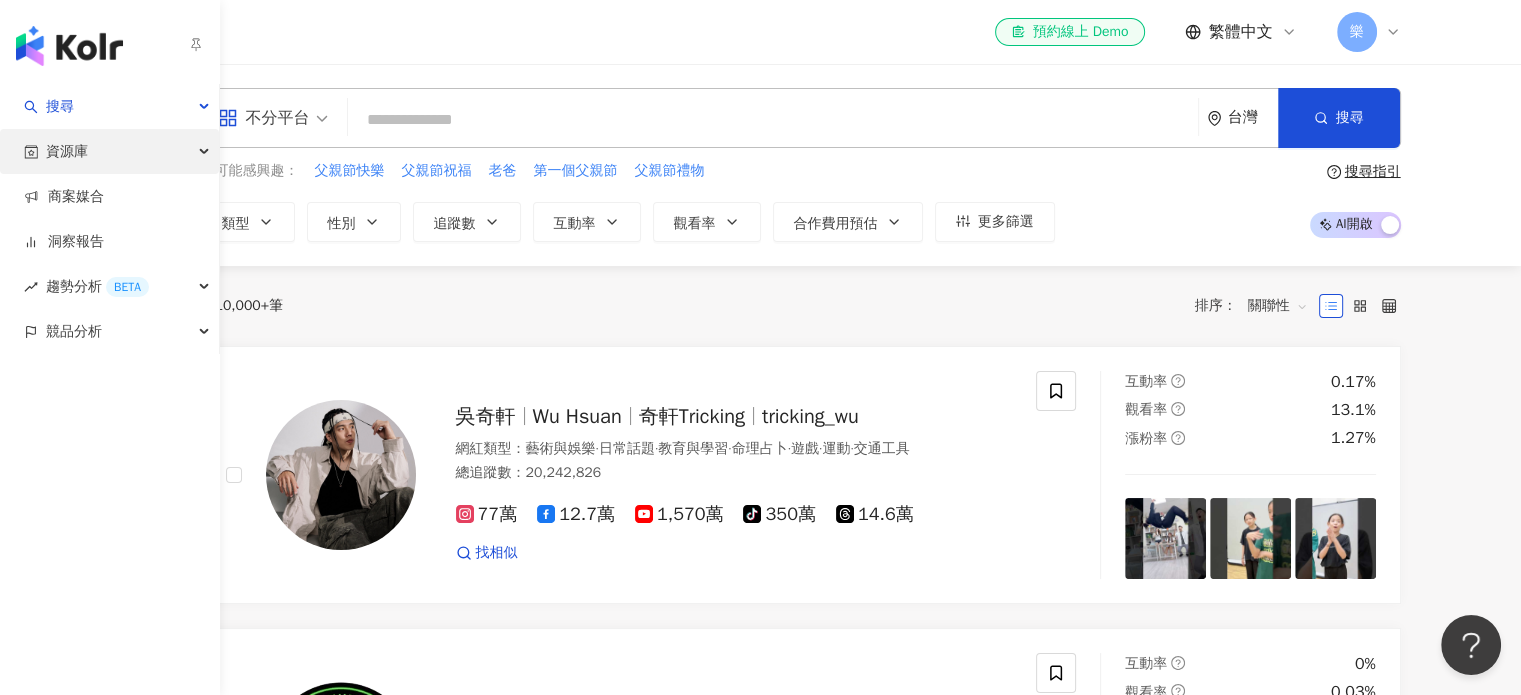 click on "資源庫" at bounding box center [109, 151] 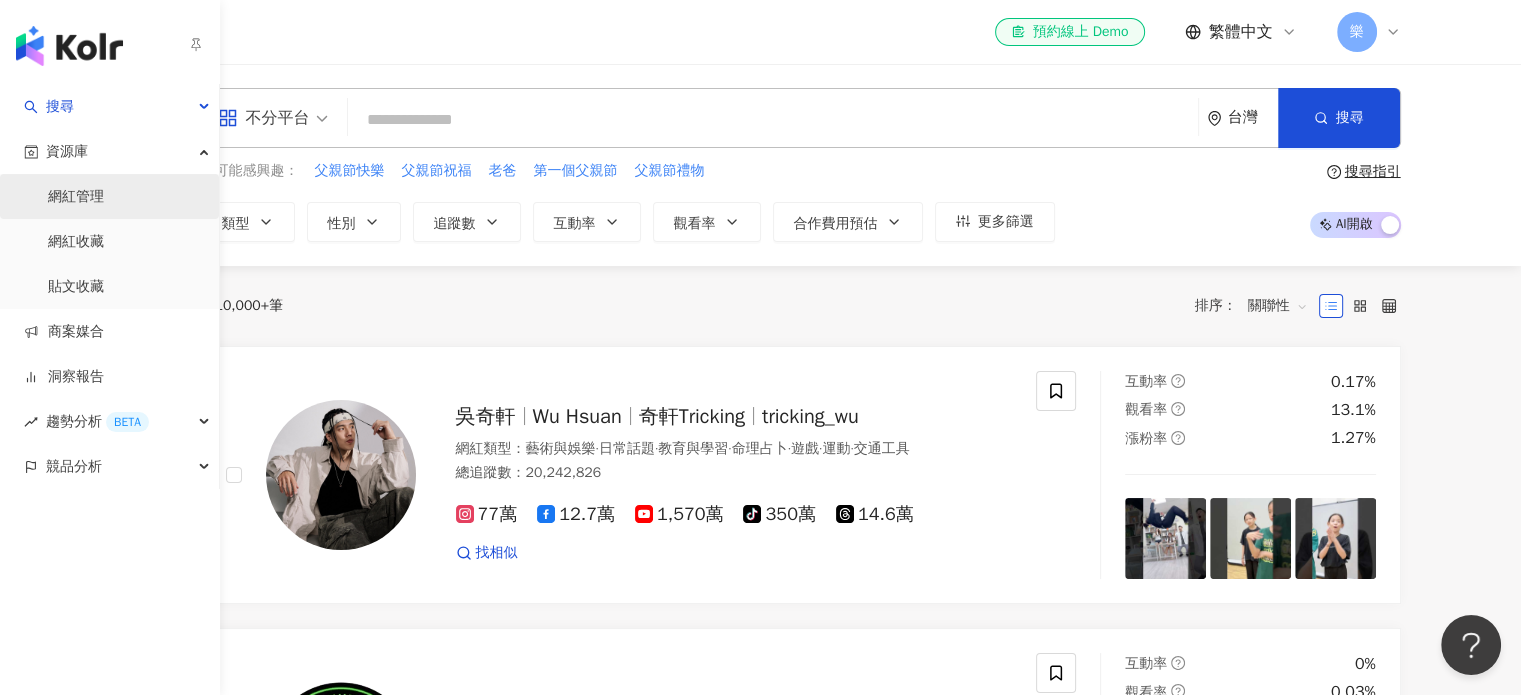 click on "網紅管理" at bounding box center [76, 197] 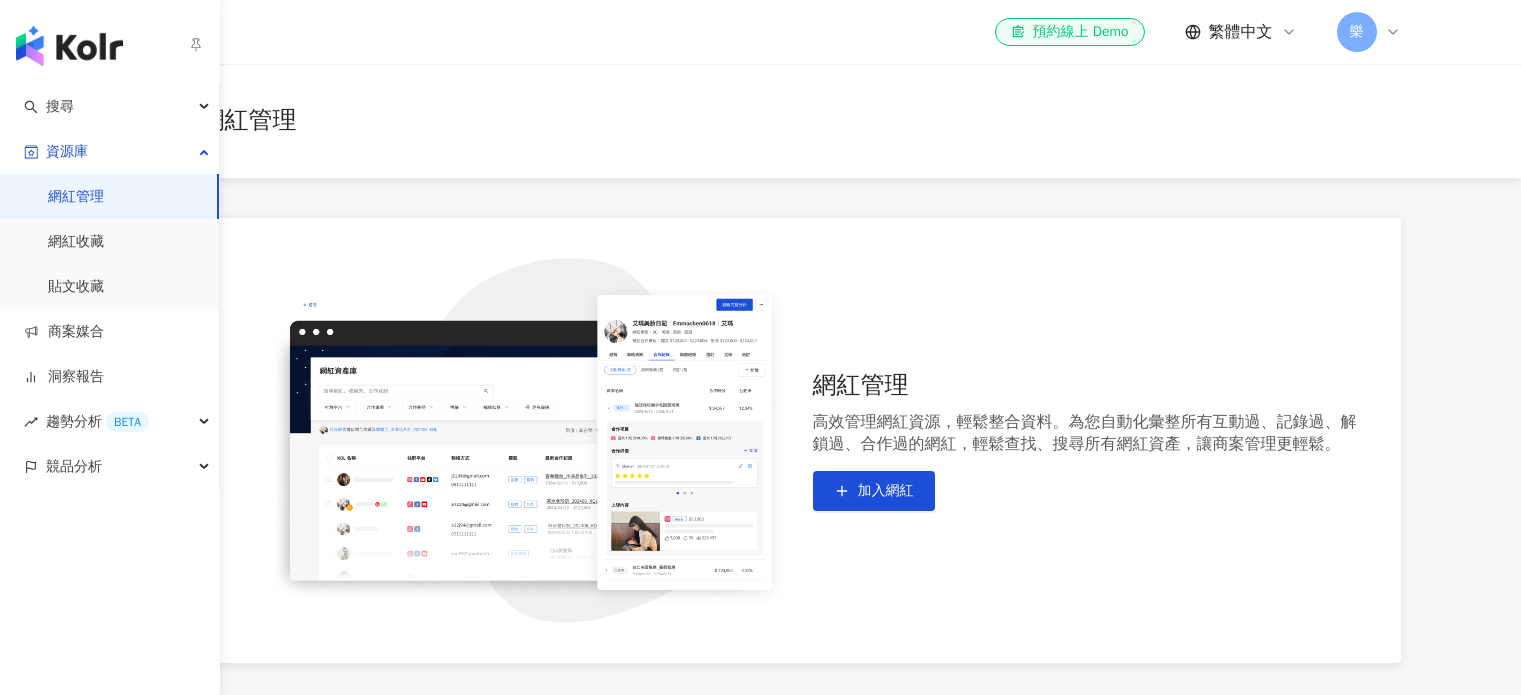 scroll, scrollTop: 0, scrollLeft: 0, axis: both 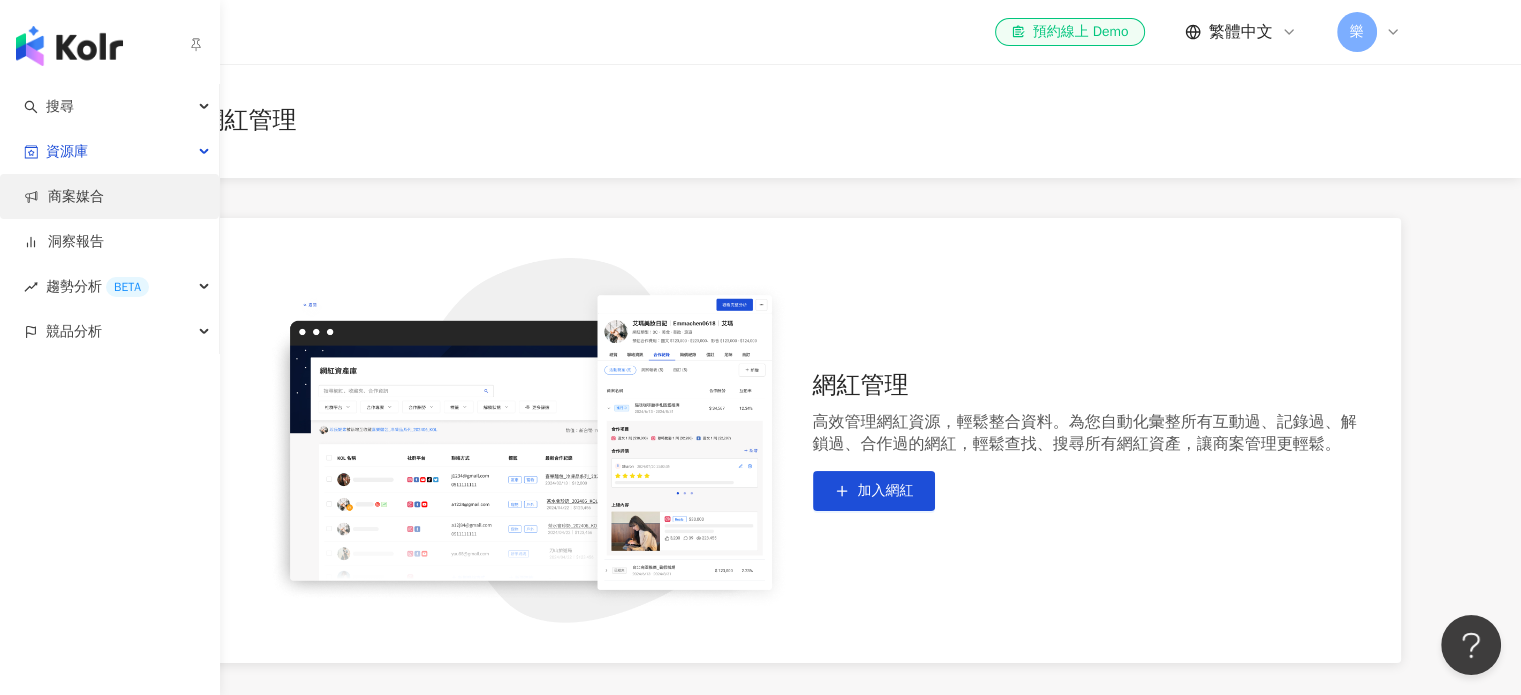 click on "商案媒合" at bounding box center [64, 197] 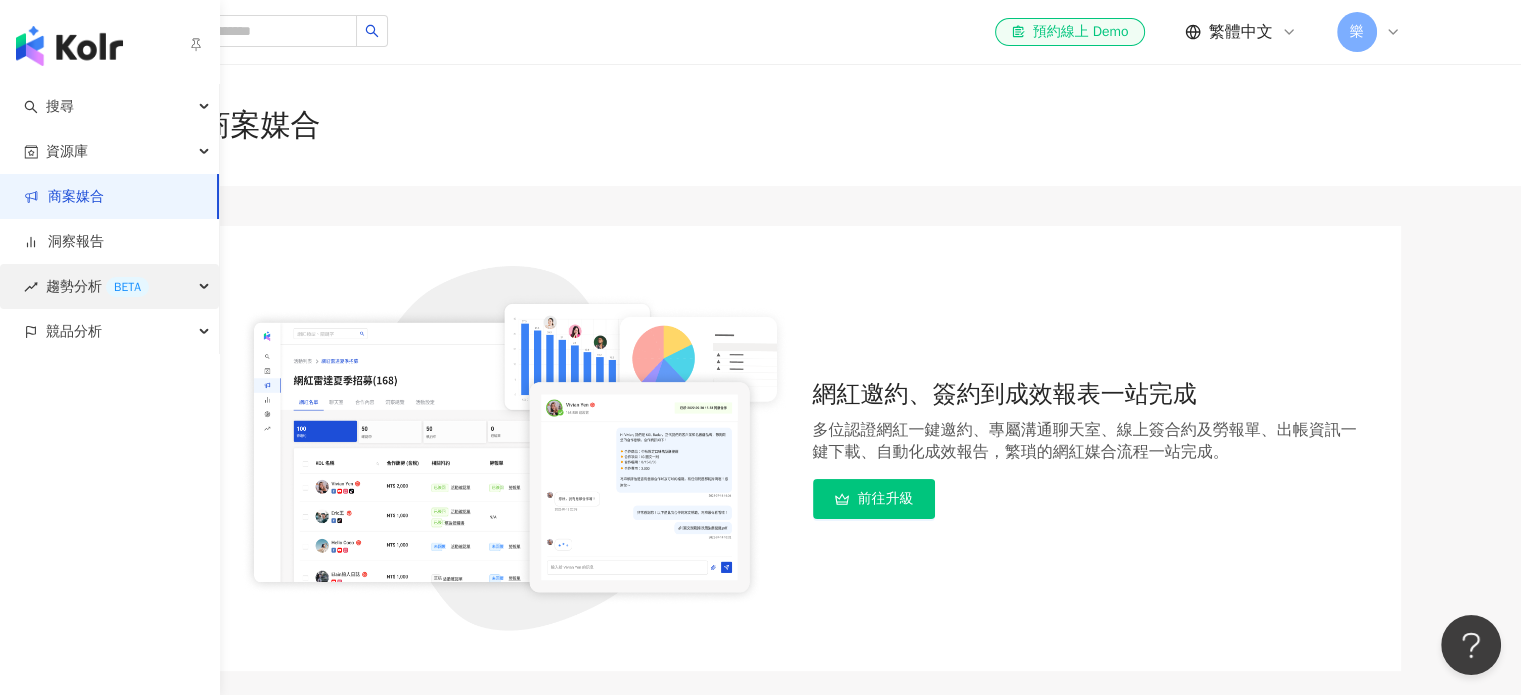 click on "趨勢分析 BETA" at bounding box center [109, 286] 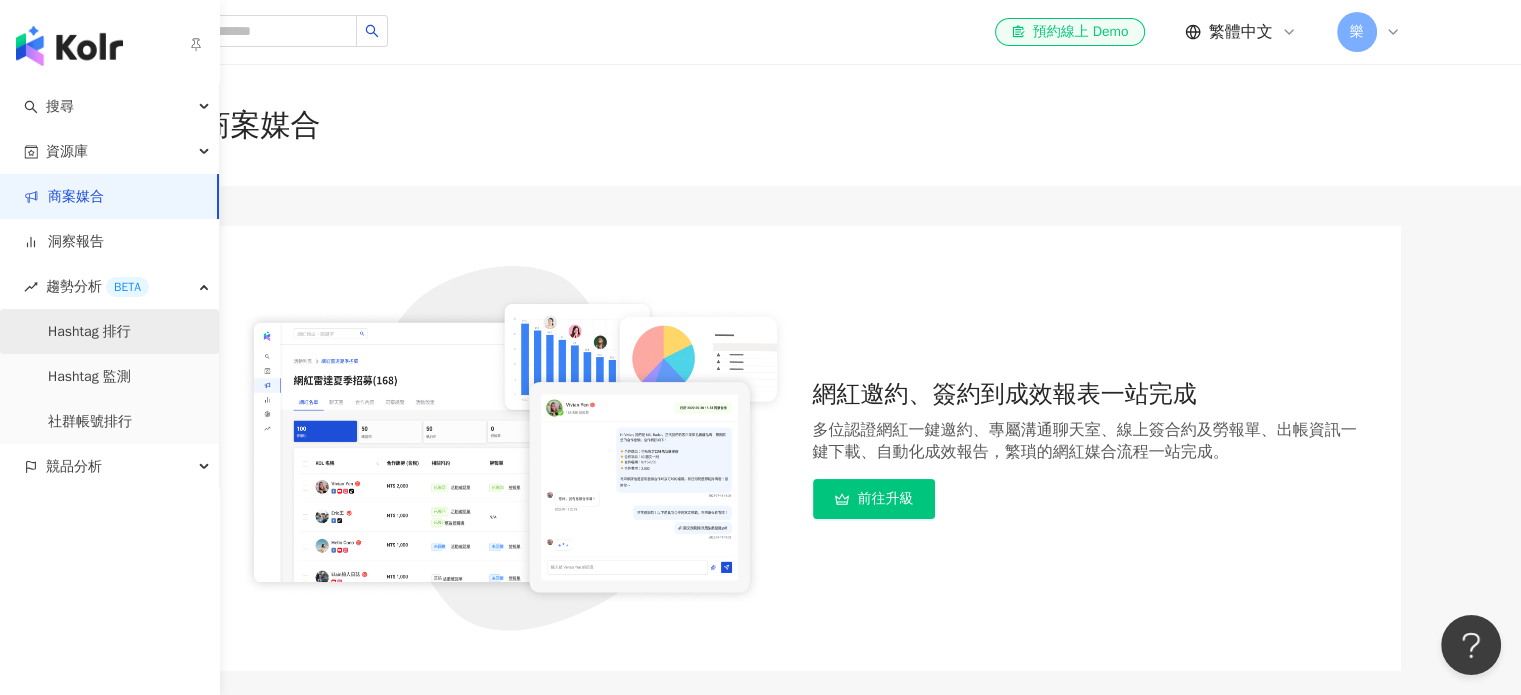 click on "Hashtag 排行" at bounding box center [89, 332] 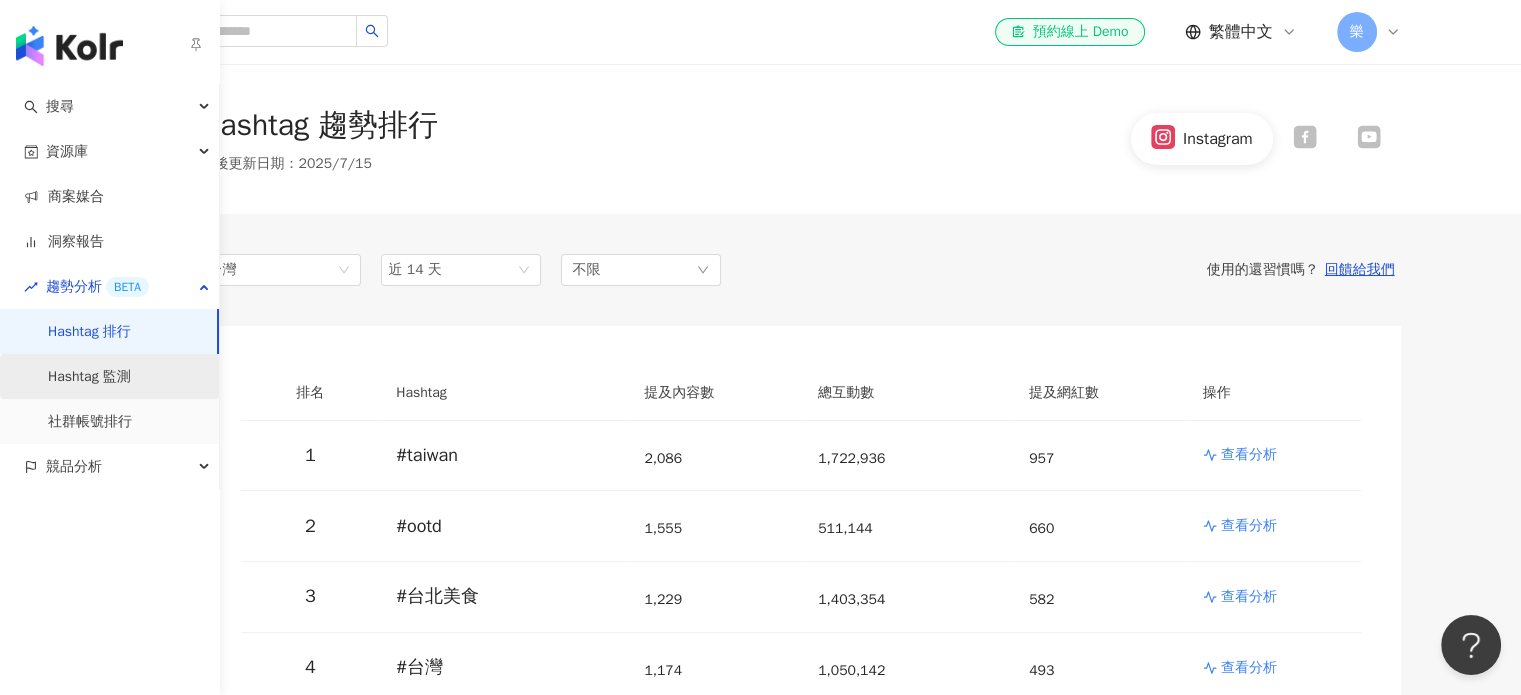 click on "Hashtag 監測" at bounding box center [89, 377] 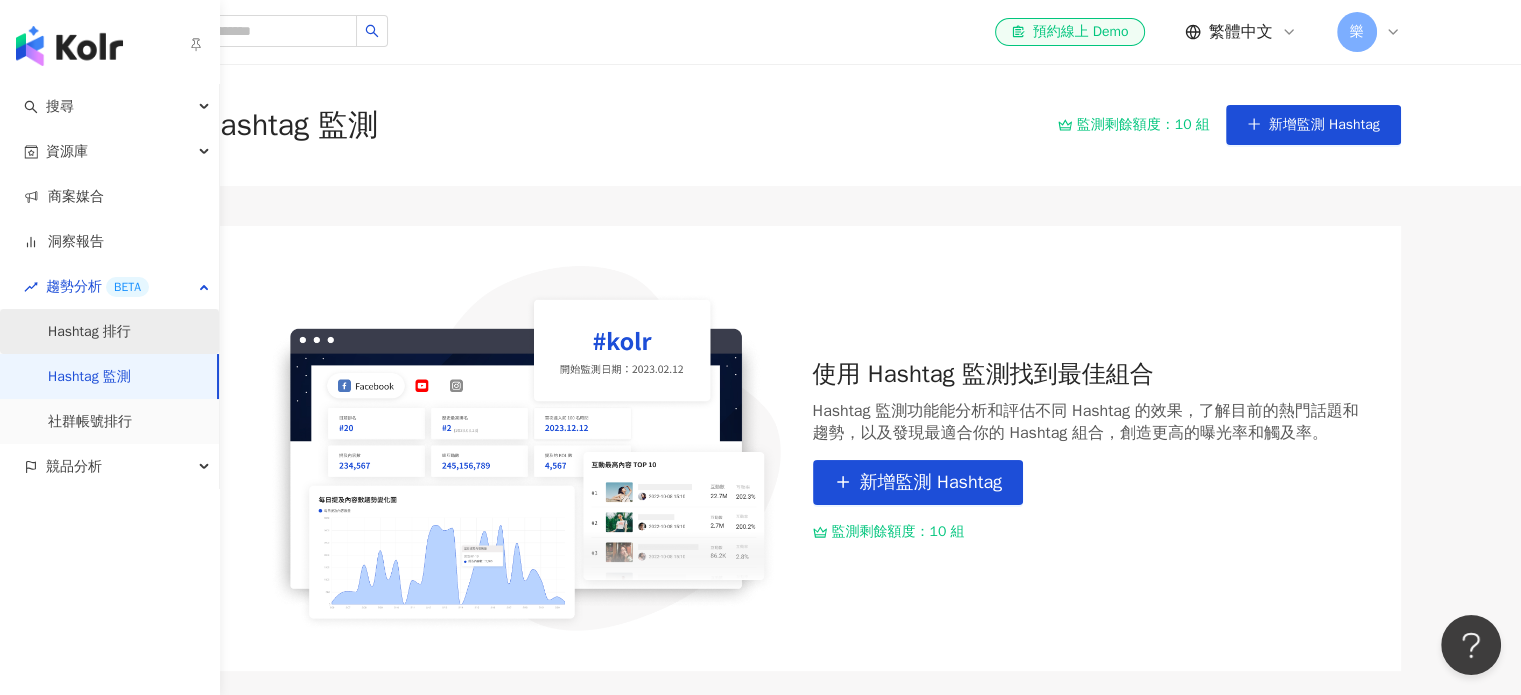 click on "Hashtag 排行" at bounding box center (89, 332) 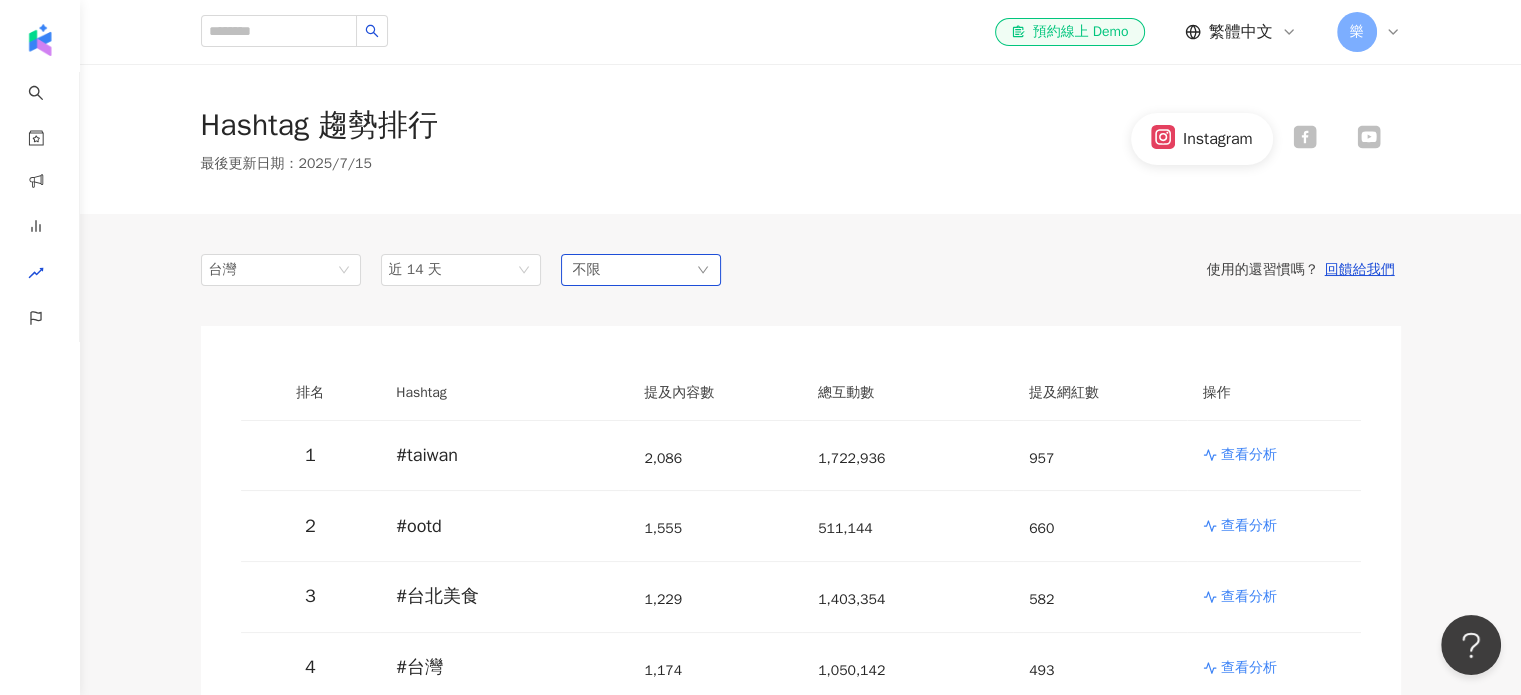 click on "不限" at bounding box center [587, 270] 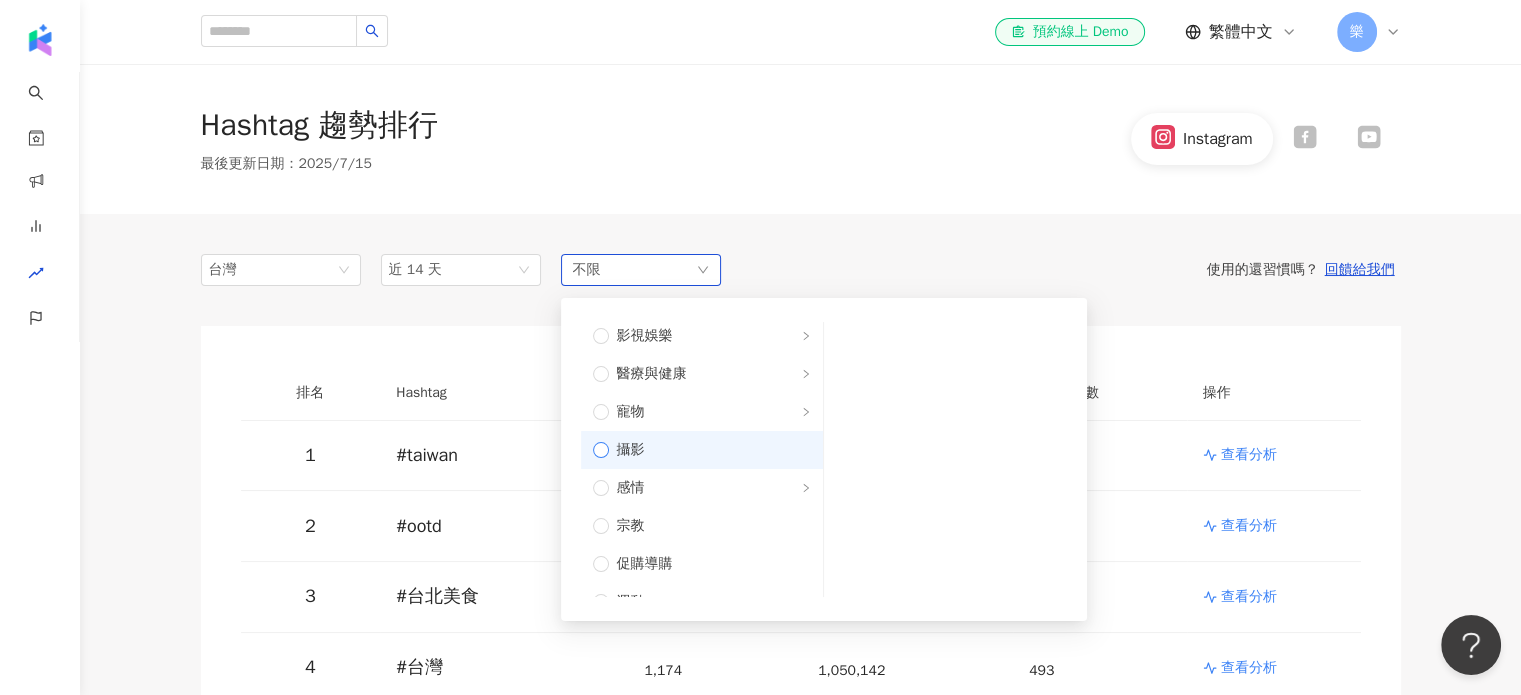 scroll, scrollTop: 500, scrollLeft: 0, axis: vertical 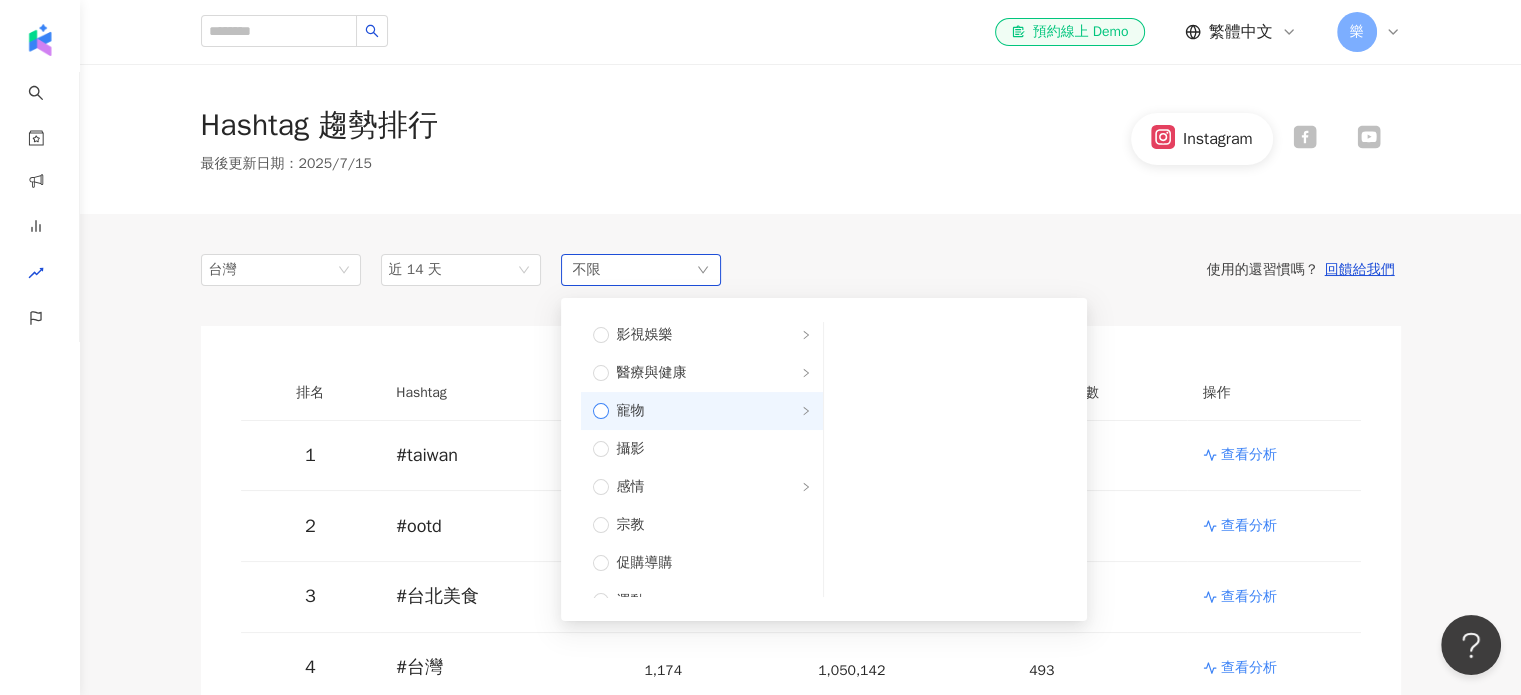 click on "寵物" at bounding box center (710, 411) 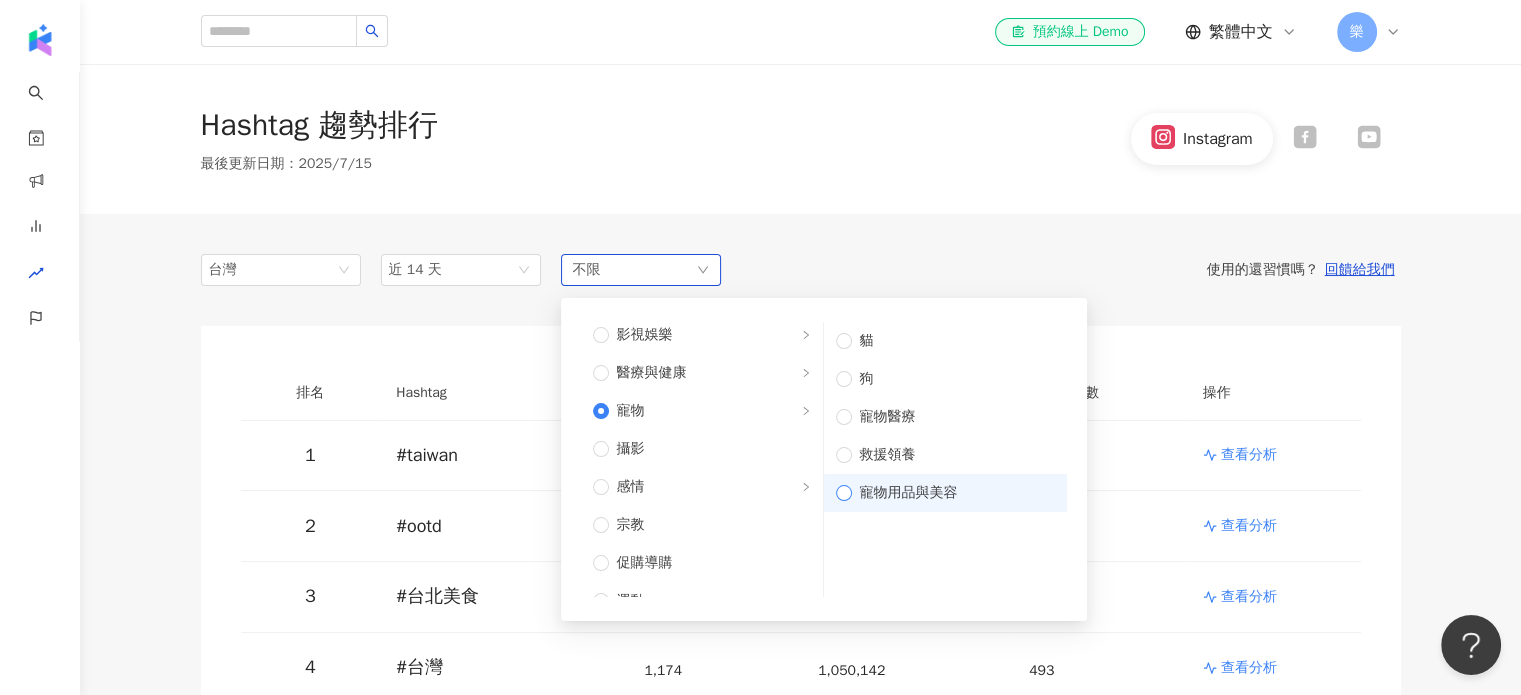 click on "寵物用品與美容" at bounding box center [953, 493] 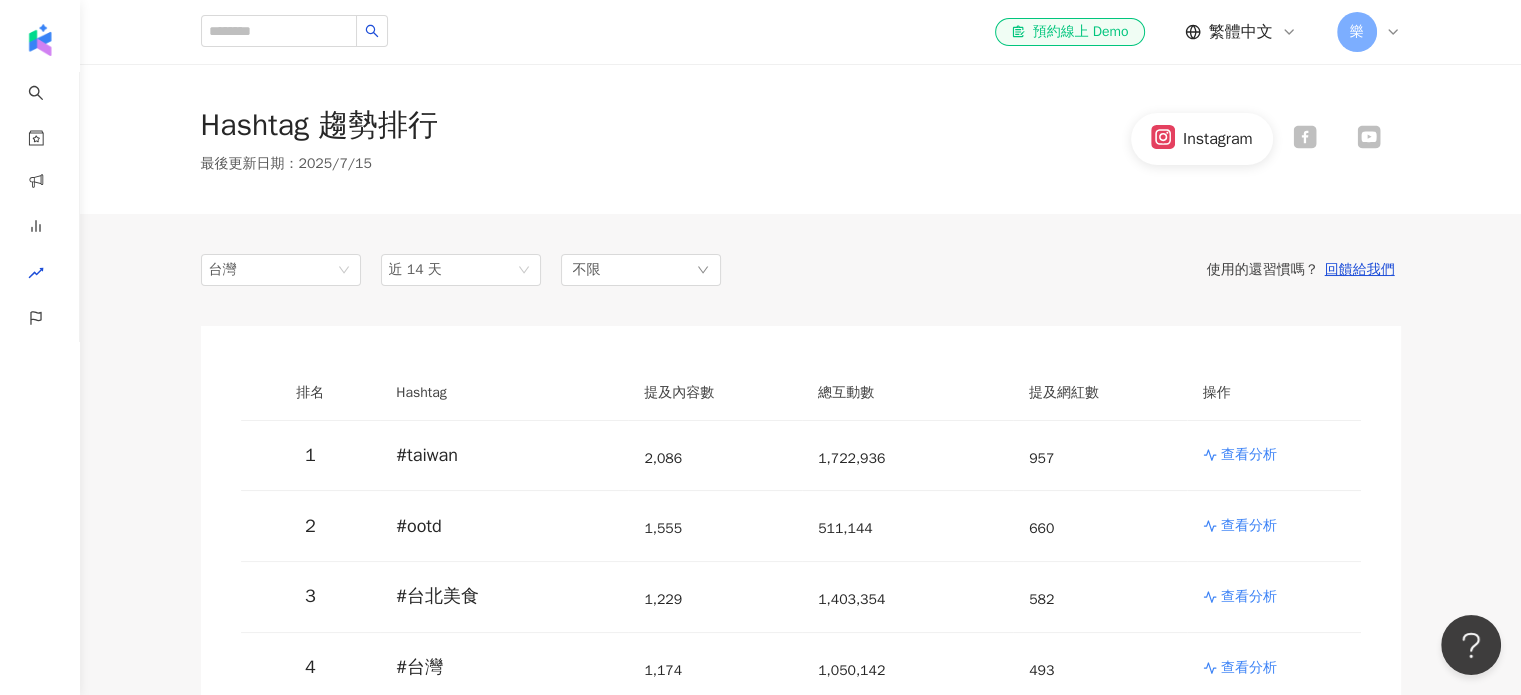click on "台灣 近 14 天 不限 不限 藝術與娛樂 美妝時尚 氣候和環境 日常話題 教育與學習 家庭 財經 美食 命理占卜 遊戲 法政社會 生活風格 影視娛樂 醫療與健康 寵物 攝影 感情 宗教 促購導購 運動 科技 交通工具 旅遊 成人 貓 狗 寵物醫療 救援領養 寵物用品與美容 使用的還習慣嗎？ 回饋給我們 排名 Hashtag 提及內容數 總互動數 提及網紅數 操作             1 #taiwan 2,086 1,722,936 957 查看分析 2 # ootd 1,555 511,144 660 查看分析 3 # 台北美食 1,229 1,403,354 582 查看分析 4 # 台灣 1,174 1,050,142 493 查看分析 5 # 台中 1,133 692,717 600 查看分析 6 # 台中美食 1,098 834,365 487 查看分析 7 # 台北 1,000 5,816,213 558 查看分析 8 # 搞笑 947 2,757,082 350 查看分析 9 # 星座 938 3,665,400 93 查看分析 10 # 十二星座 869 3,567,547 53 查看分析 11 # taipei 856 5,614,870 463 查看分析 12 # 台南 812 1,027,088 390 查看分析 13 # 高雄 803 501,126 397 #" at bounding box center (801, 3892) 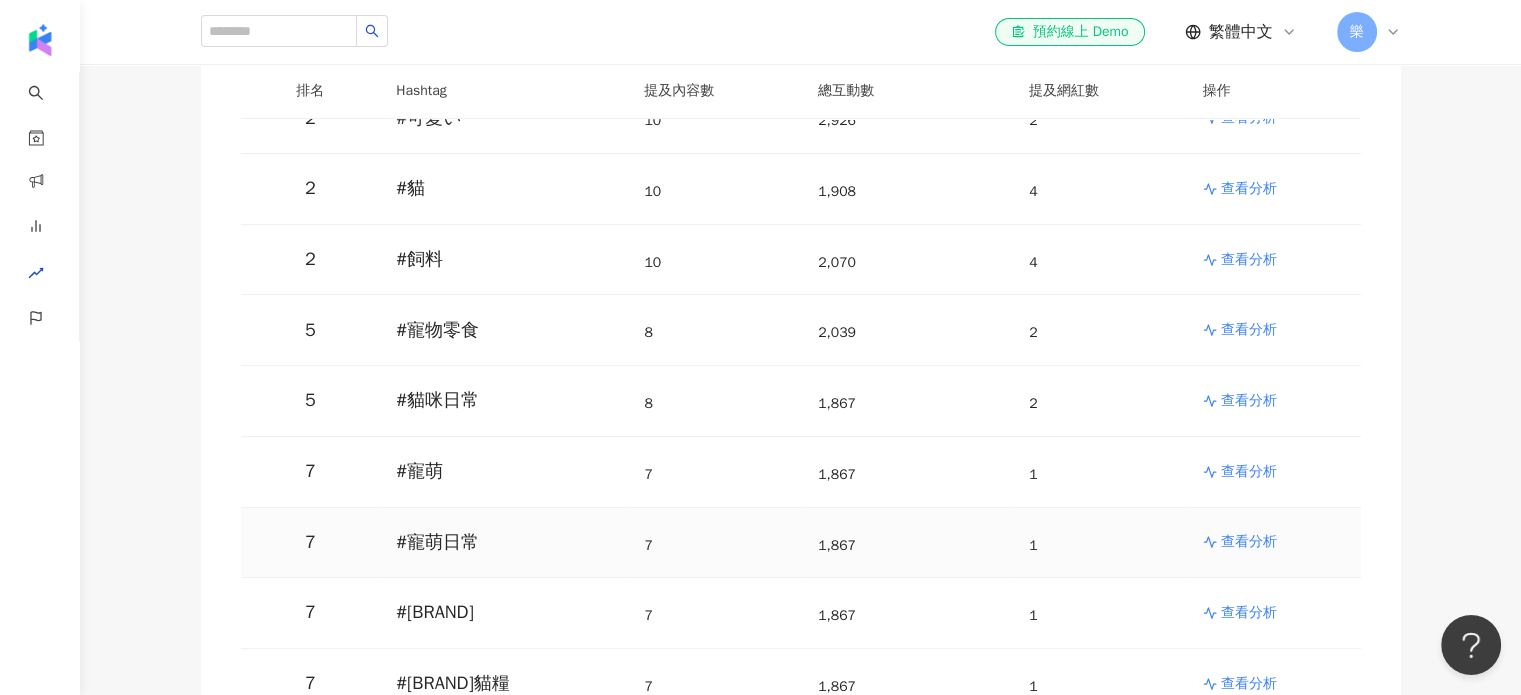 scroll, scrollTop: 200, scrollLeft: 0, axis: vertical 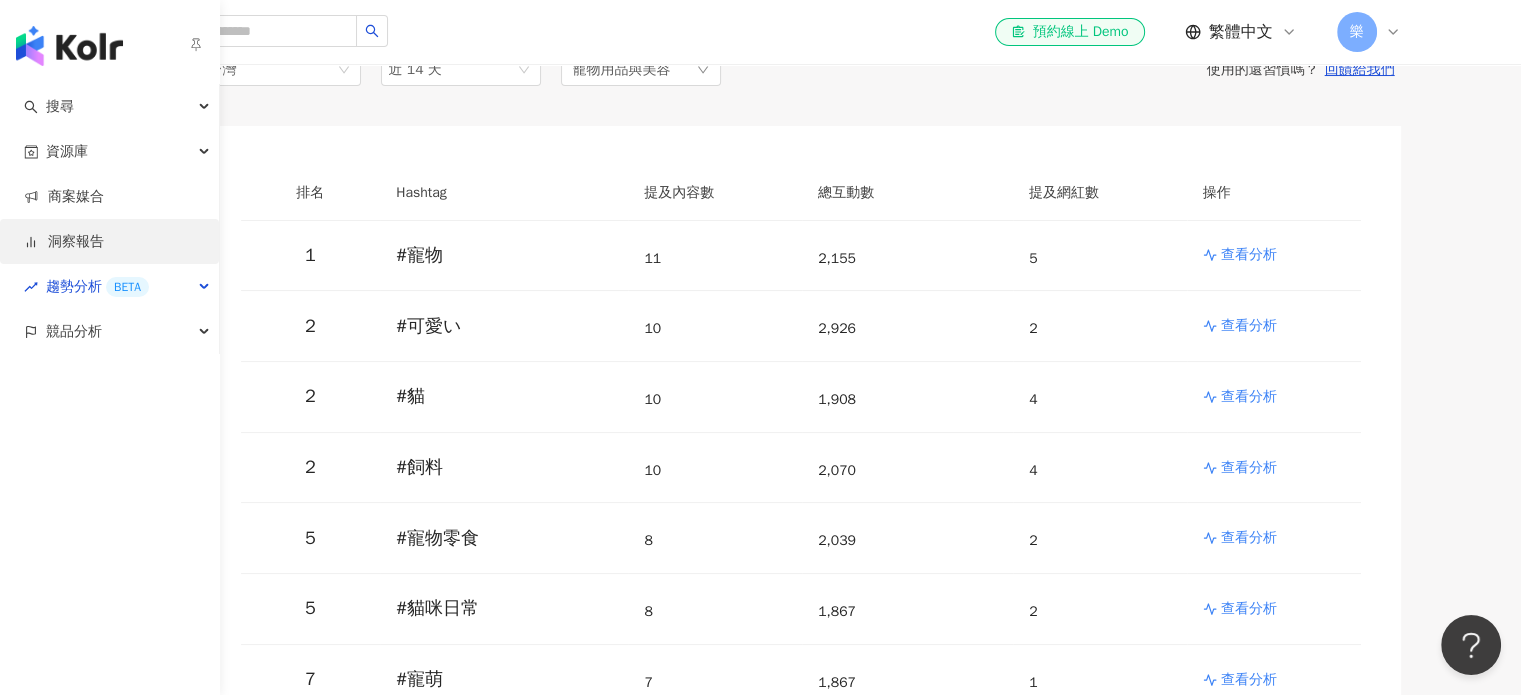 click on "洞察報告" at bounding box center (64, 242) 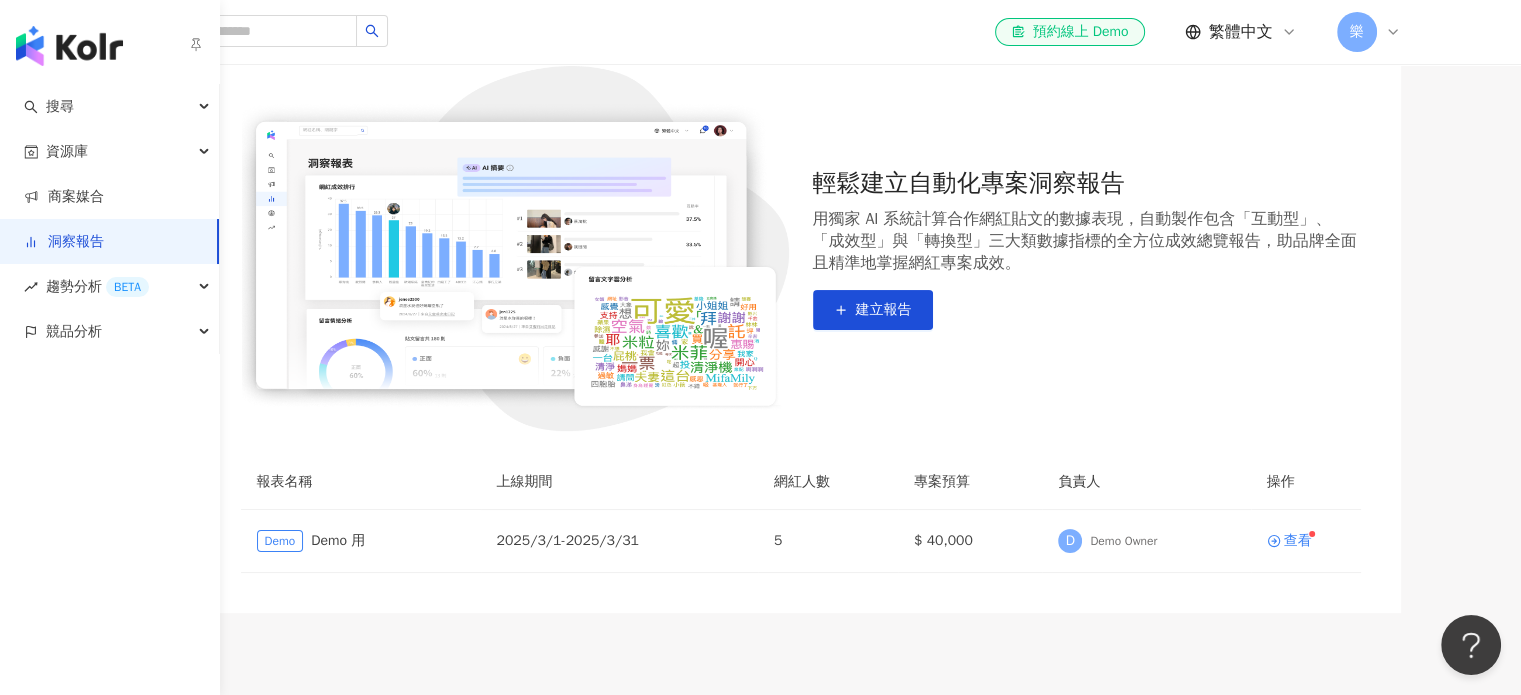 scroll, scrollTop: 0, scrollLeft: 0, axis: both 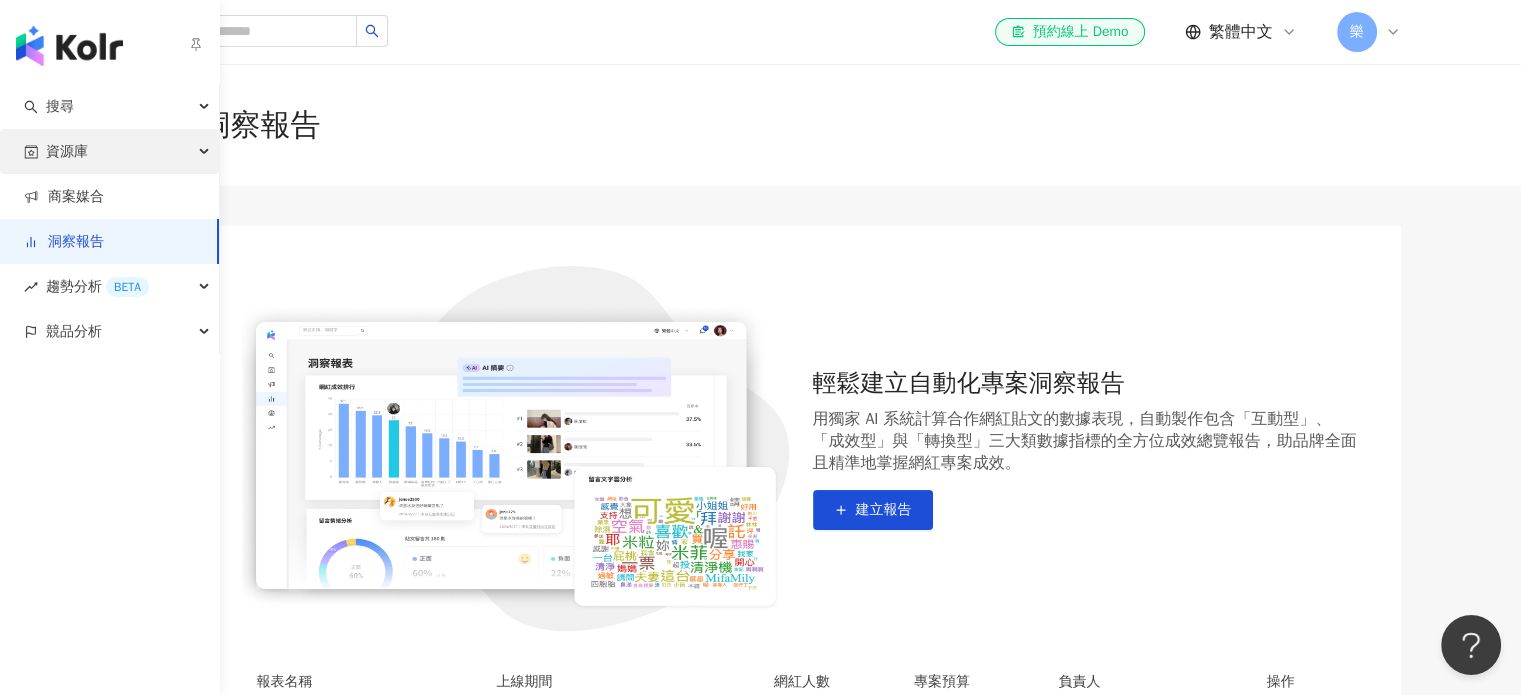 click on "資源庫" at bounding box center [109, 151] 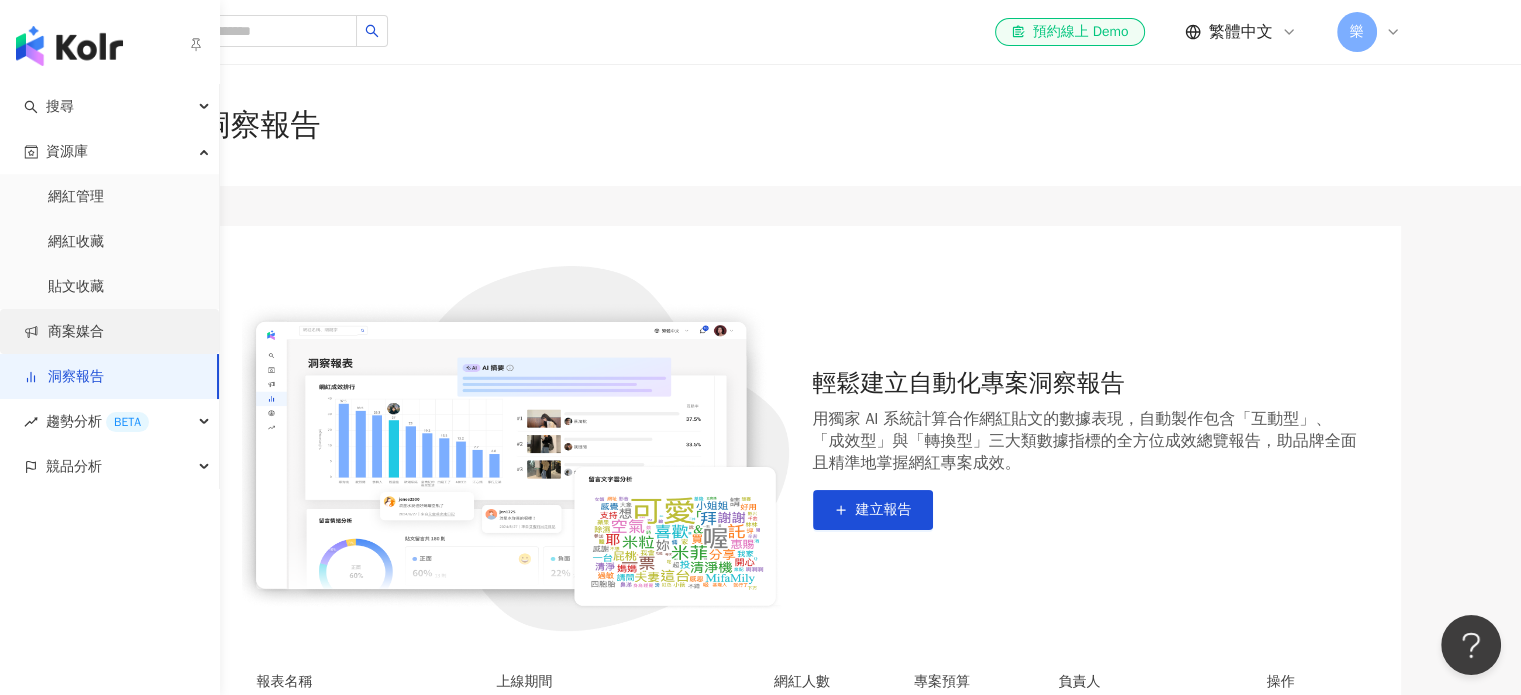 click on "商案媒合" at bounding box center [64, 332] 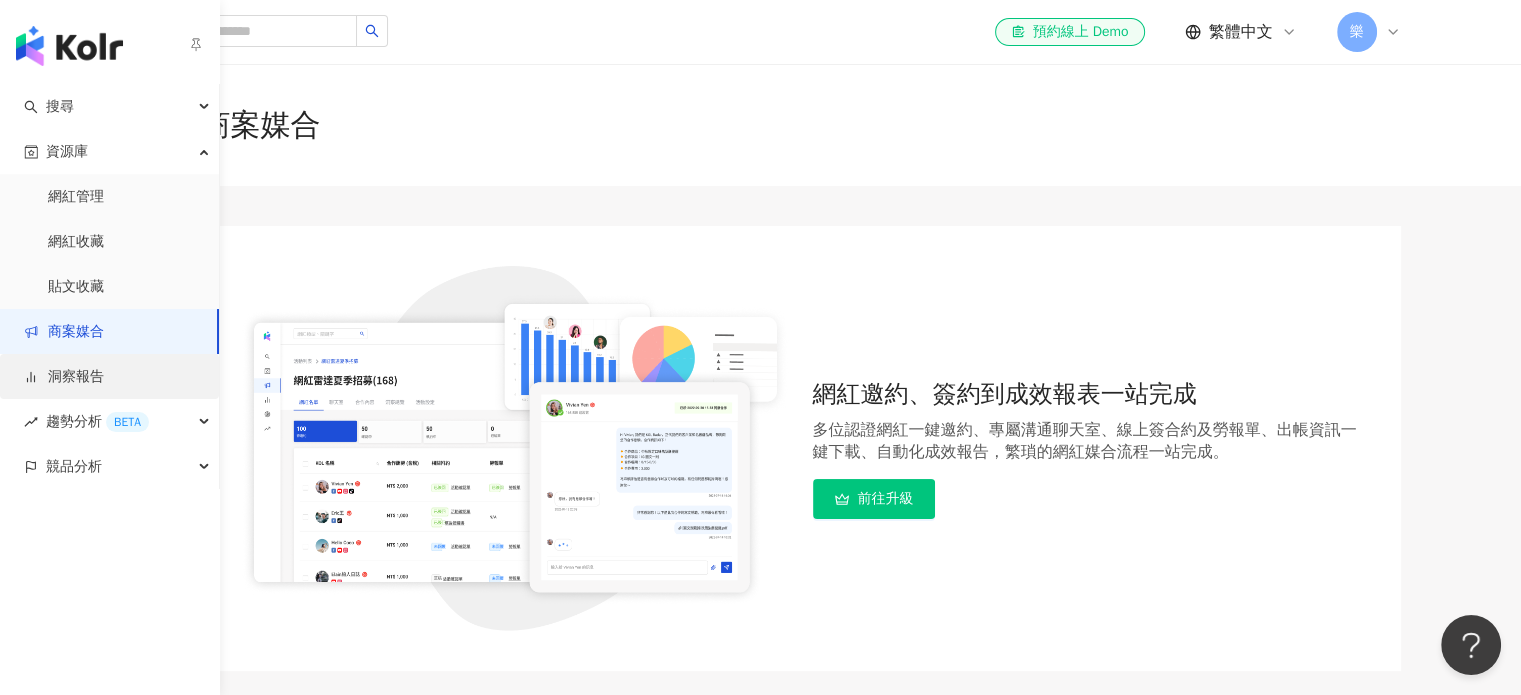 click on "洞察報告" at bounding box center (64, 377) 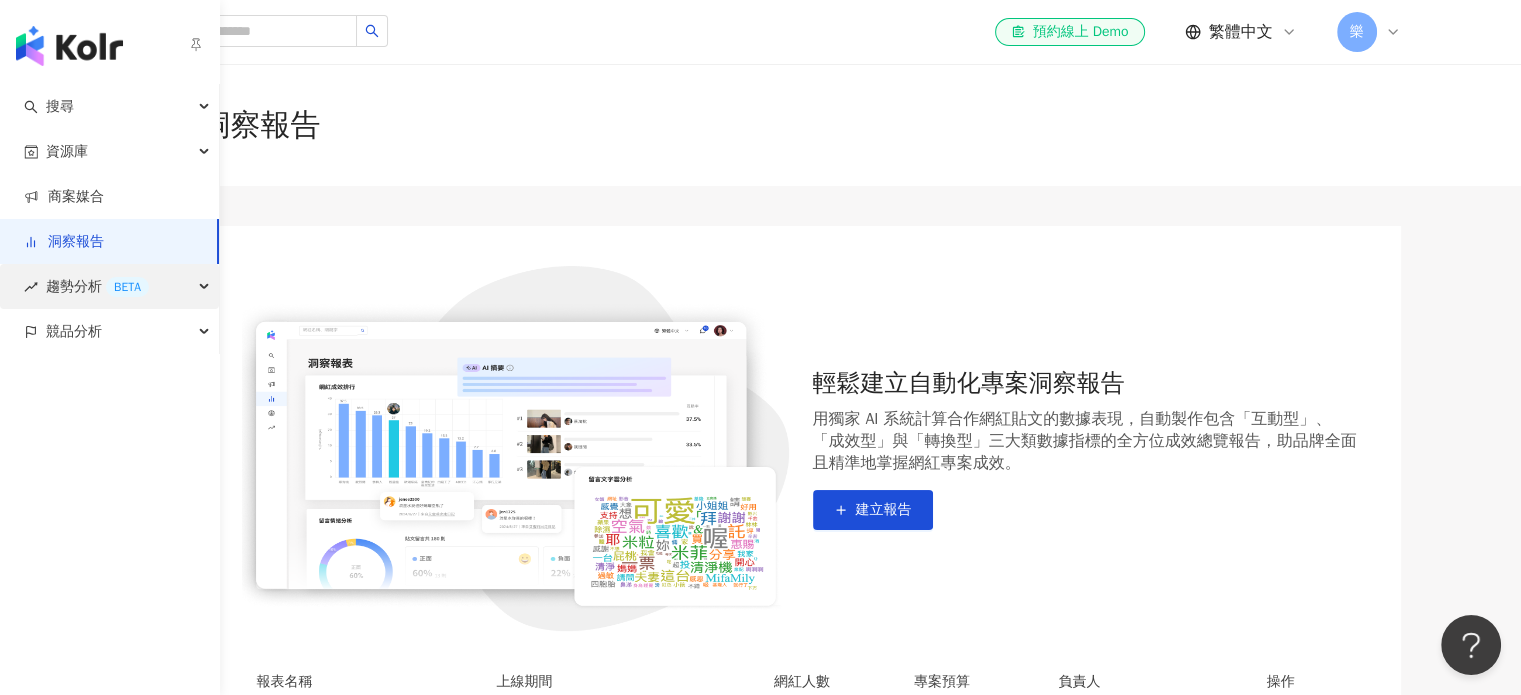 click on "趨勢分析 BETA" at bounding box center [97, 286] 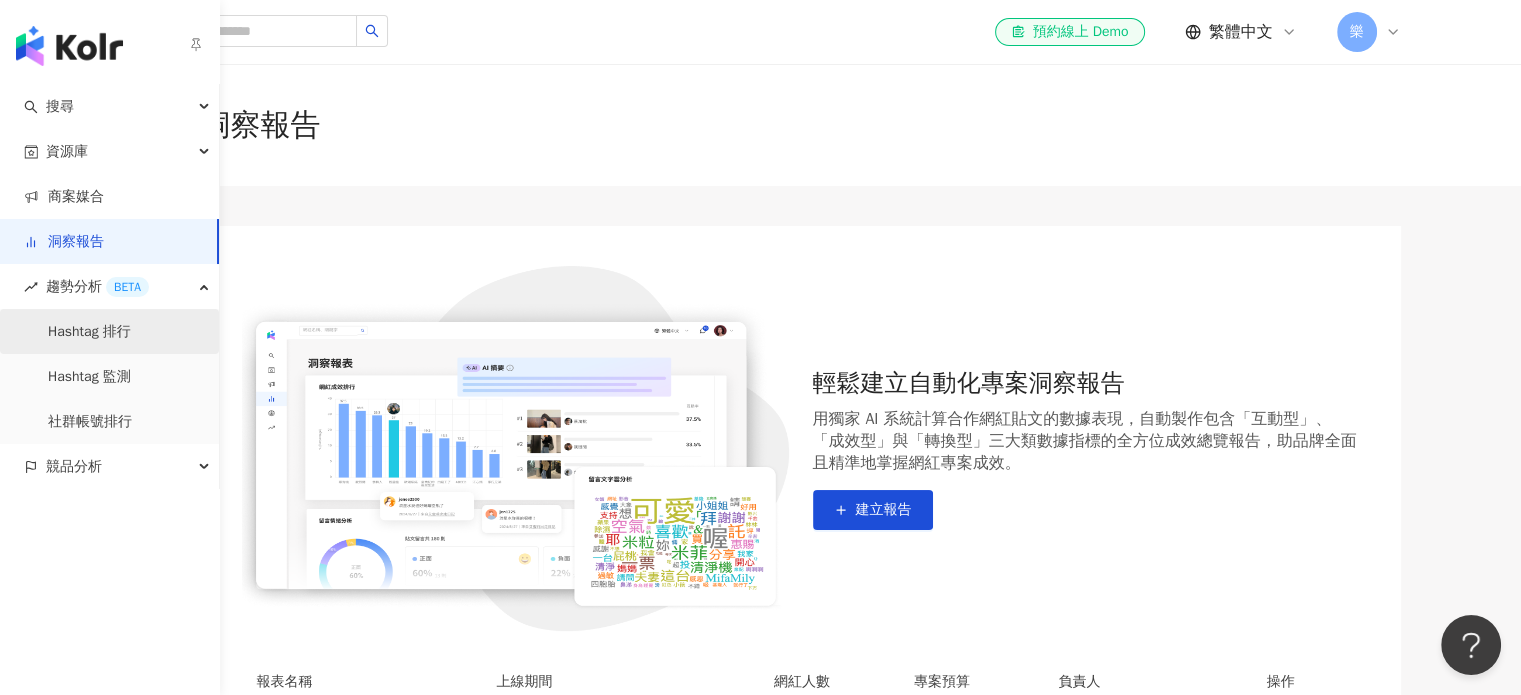 click on "Hashtag 排行" at bounding box center [89, 332] 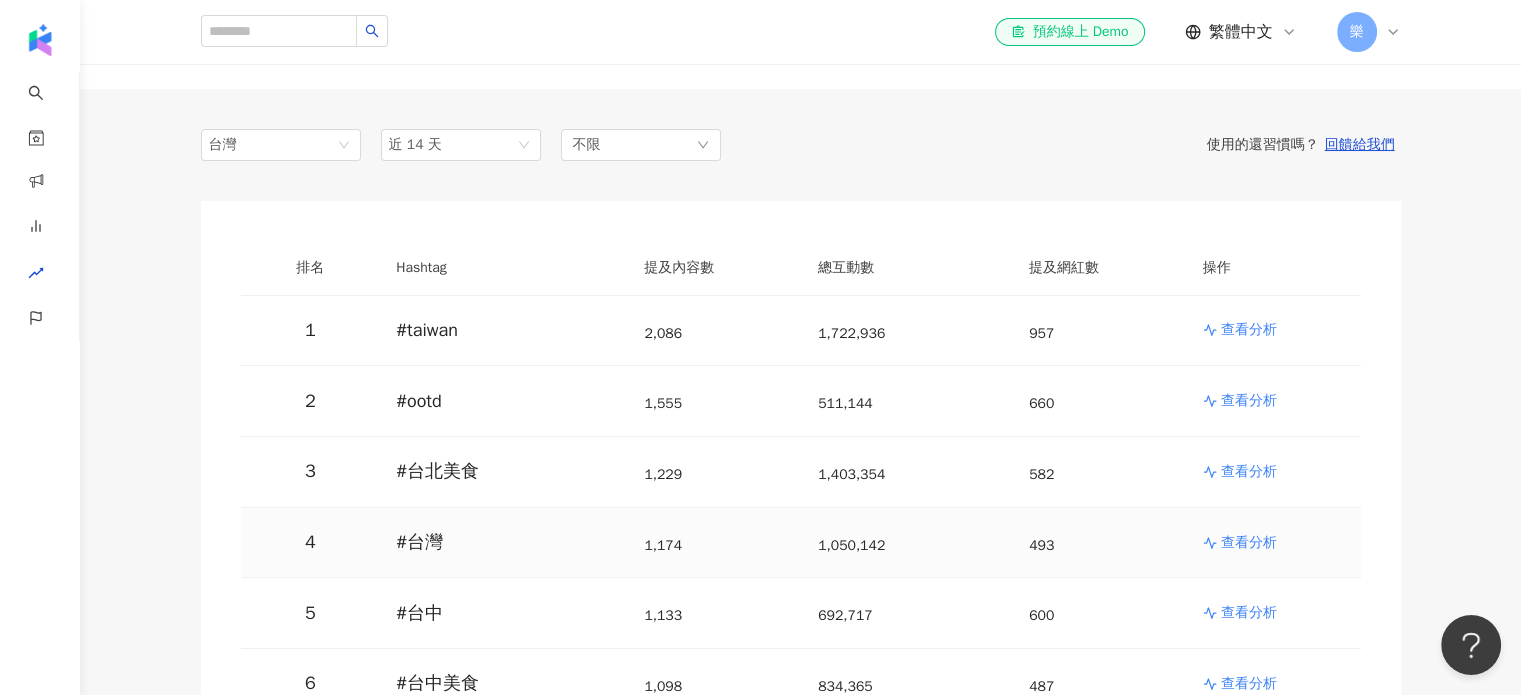 scroll, scrollTop: 0, scrollLeft: 0, axis: both 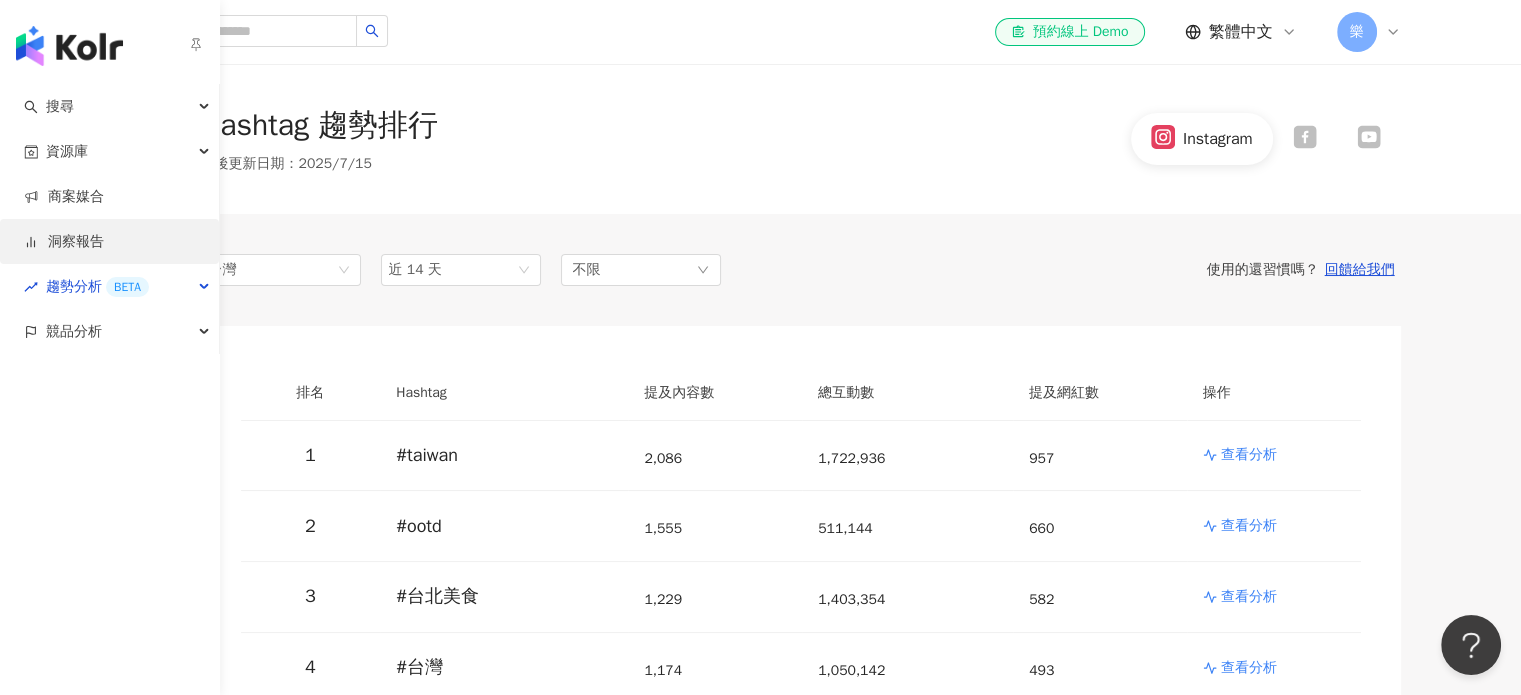 click on "洞察報告" at bounding box center (64, 242) 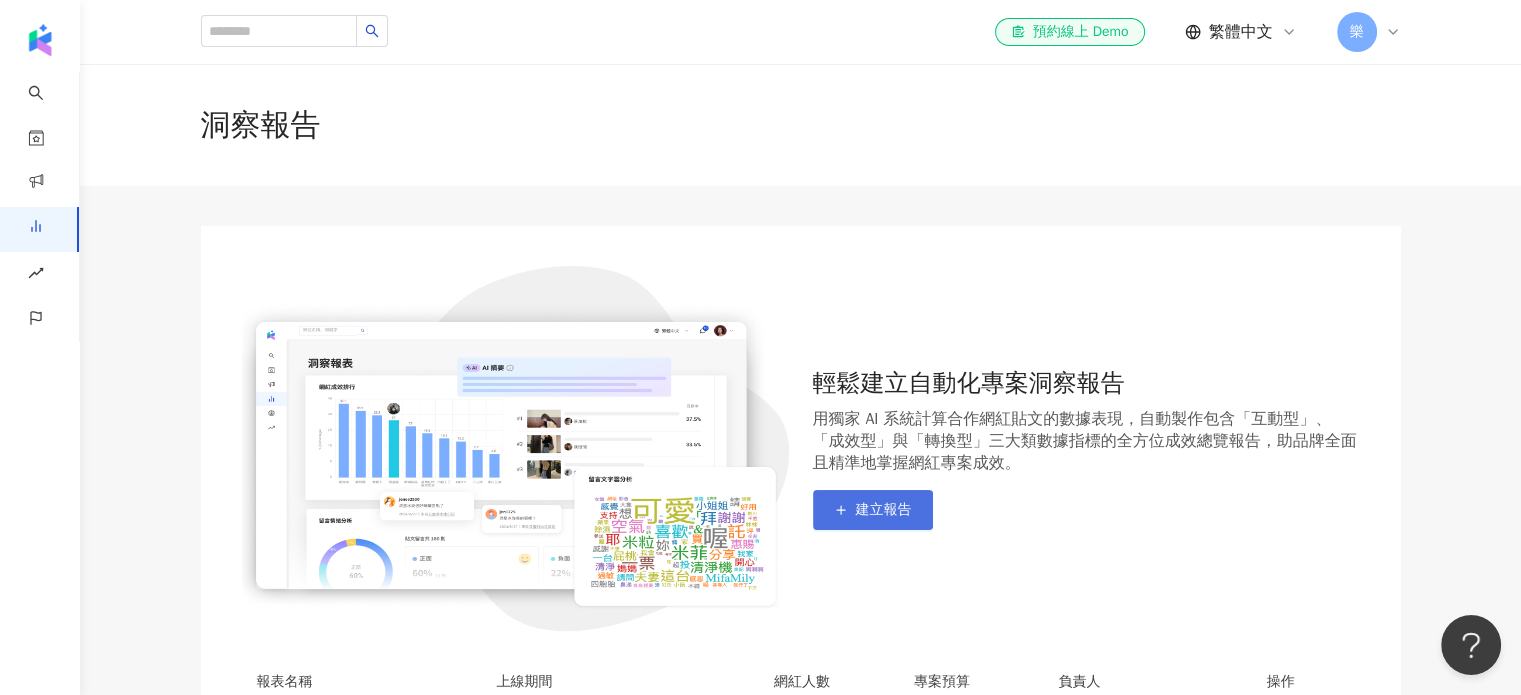 click on "建立報告" at bounding box center (884, 510) 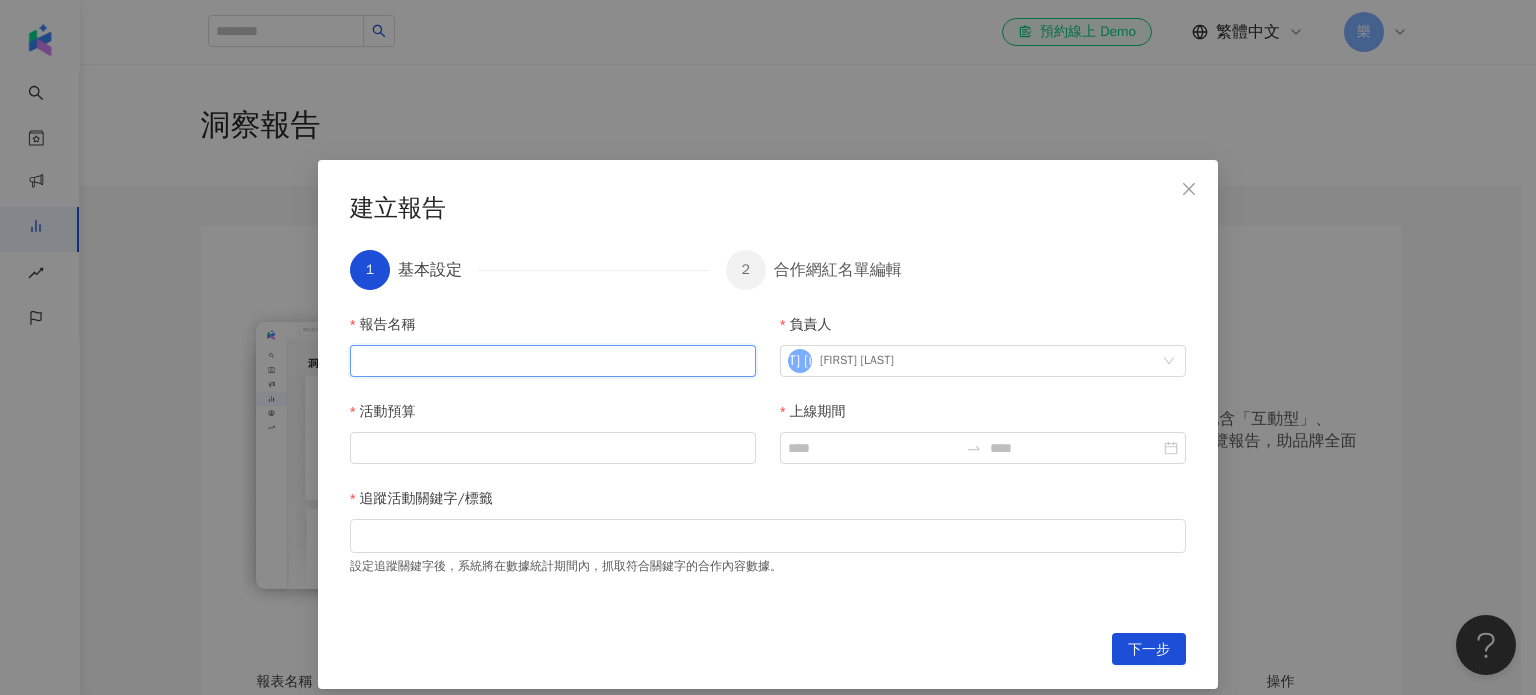 click on "報告名稱" at bounding box center (553, 361) 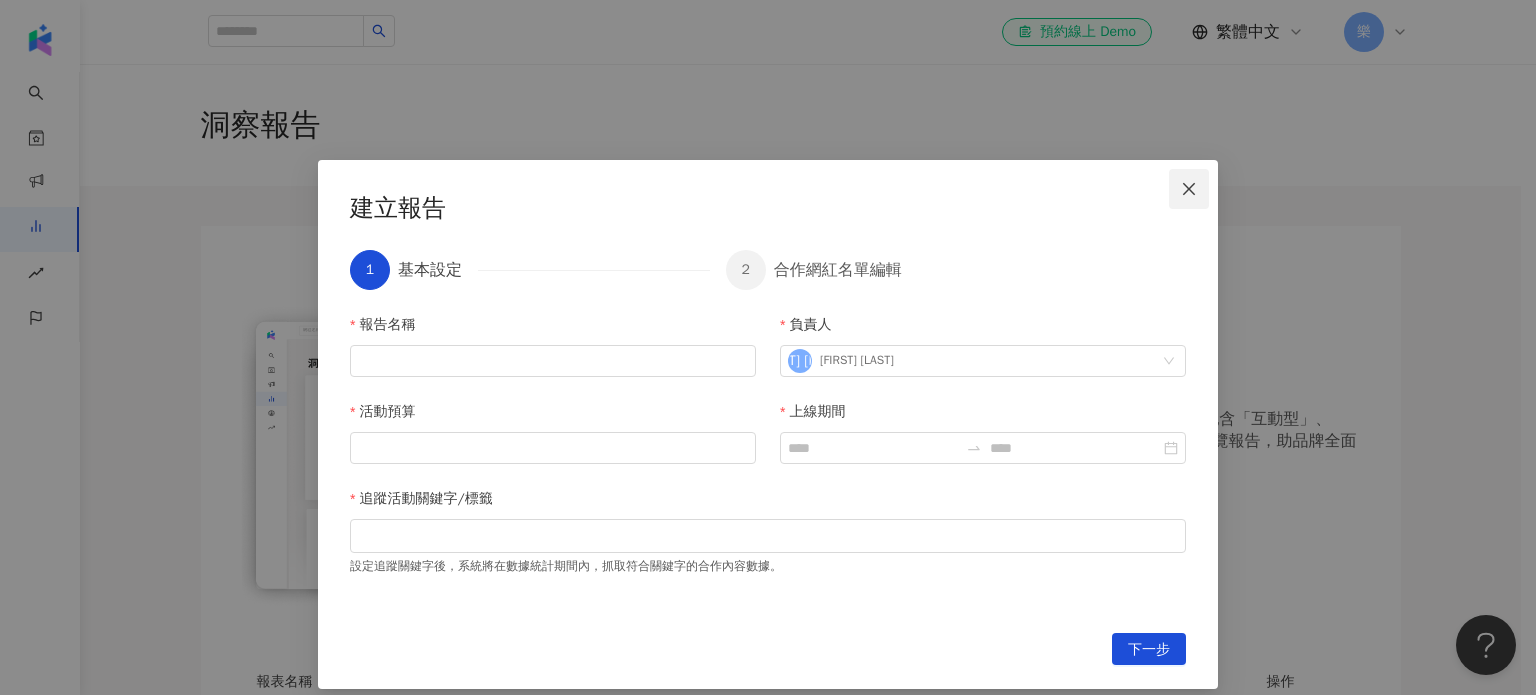 click at bounding box center (1189, 189) 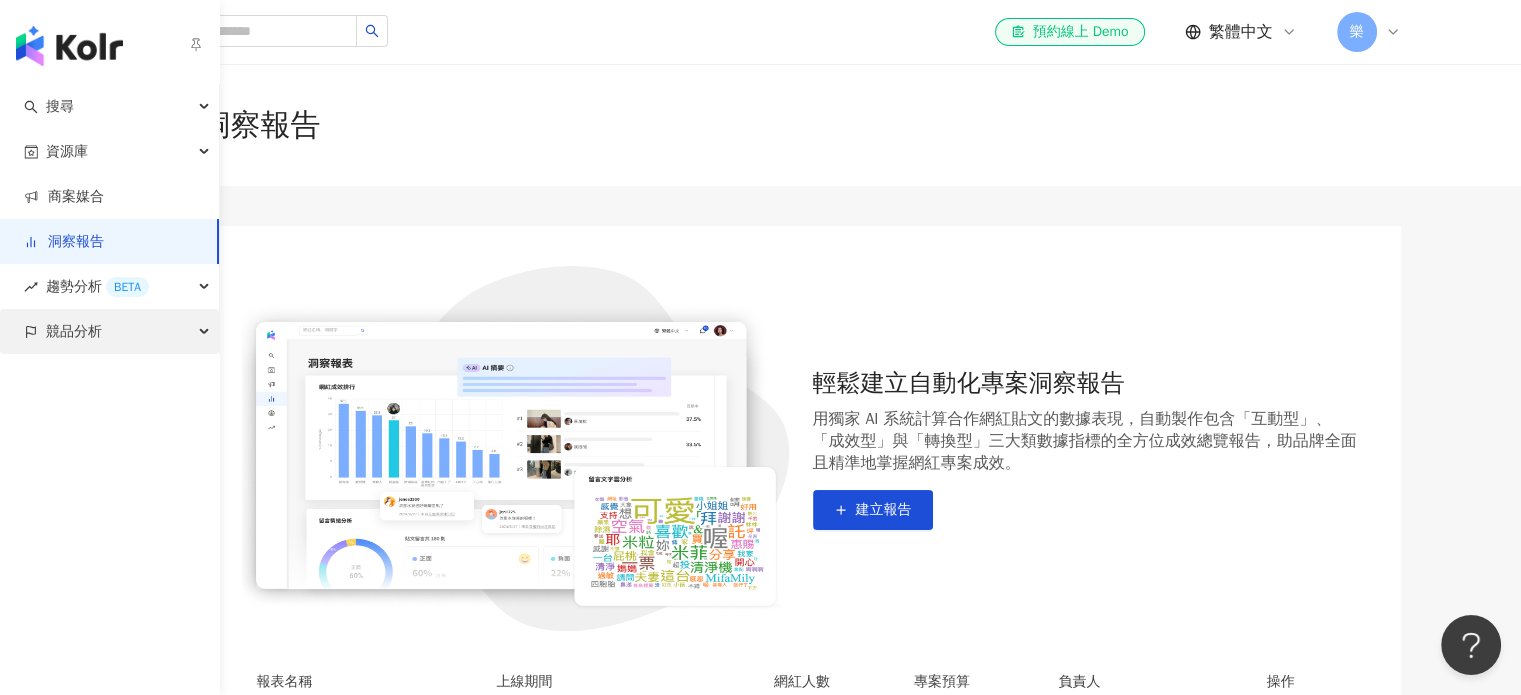click on "競品分析" at bounding box center [74, 331] 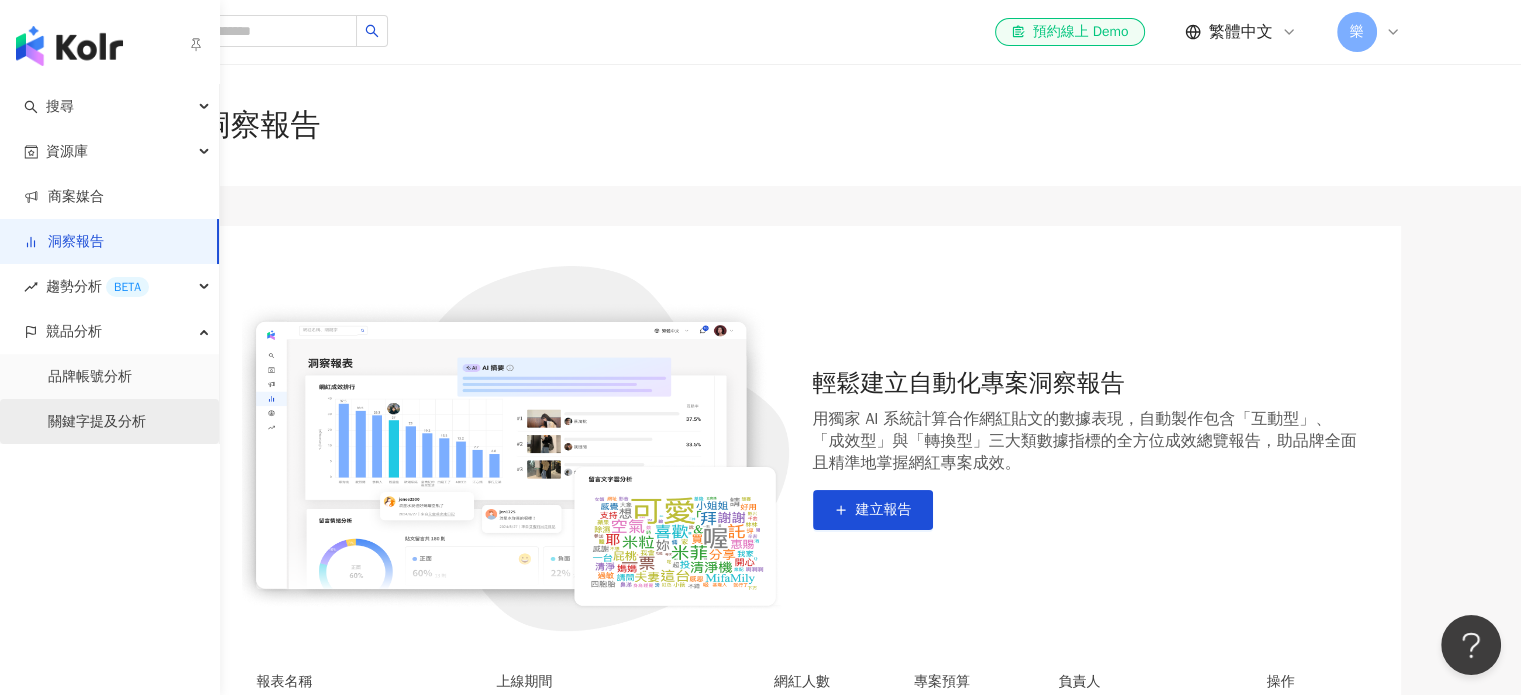 click on "關鍵字提及分析" at bounding box center (97, 422) 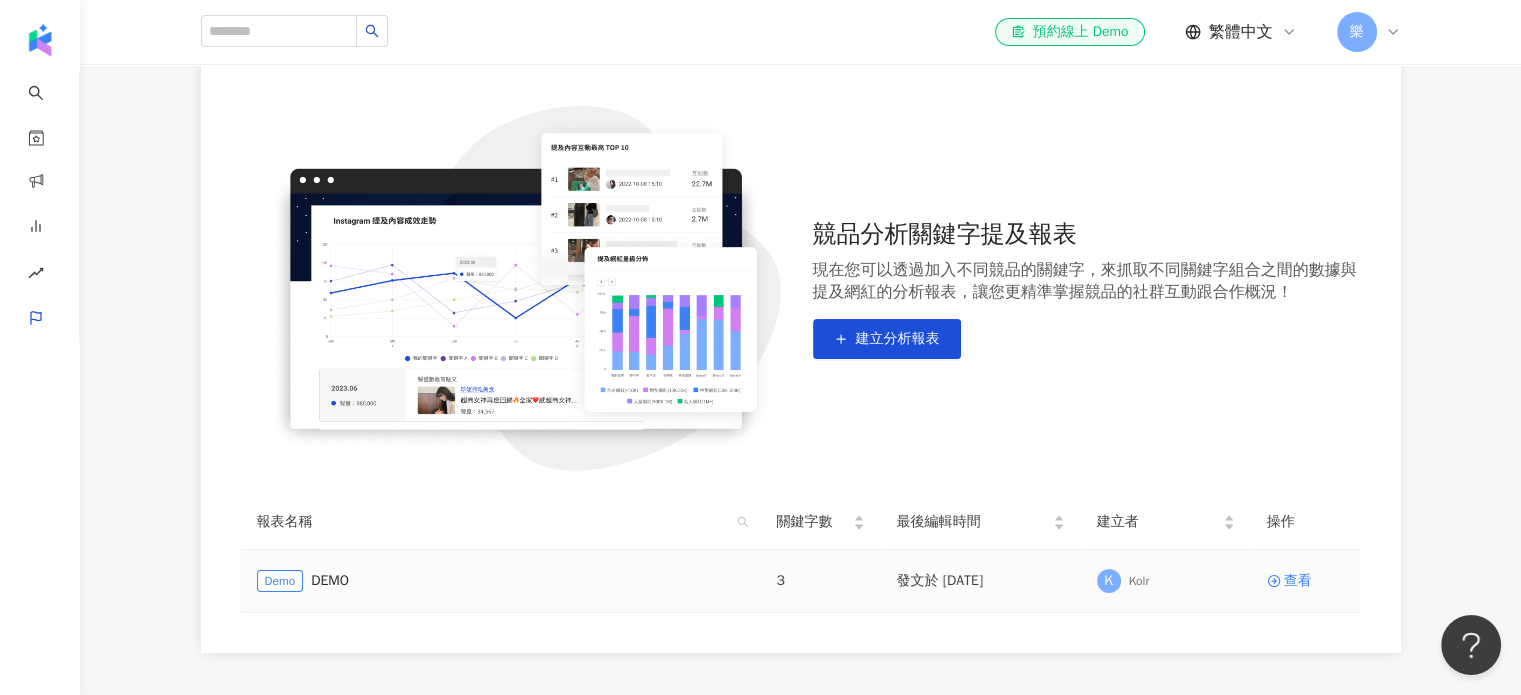 scroll, scrollTop: 200, scrollLeft: 0, axis: vertical 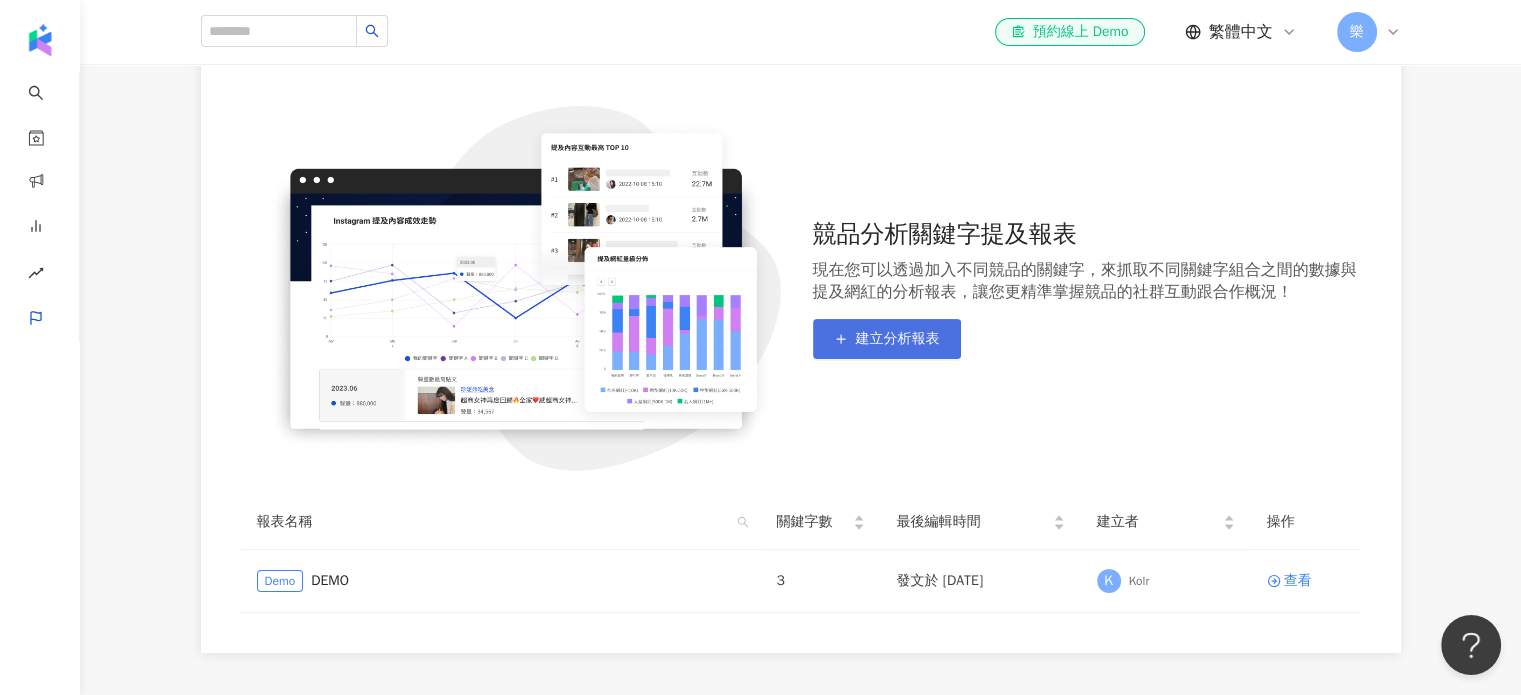 click on "建立分析報表" at bounding box center [898, 339] 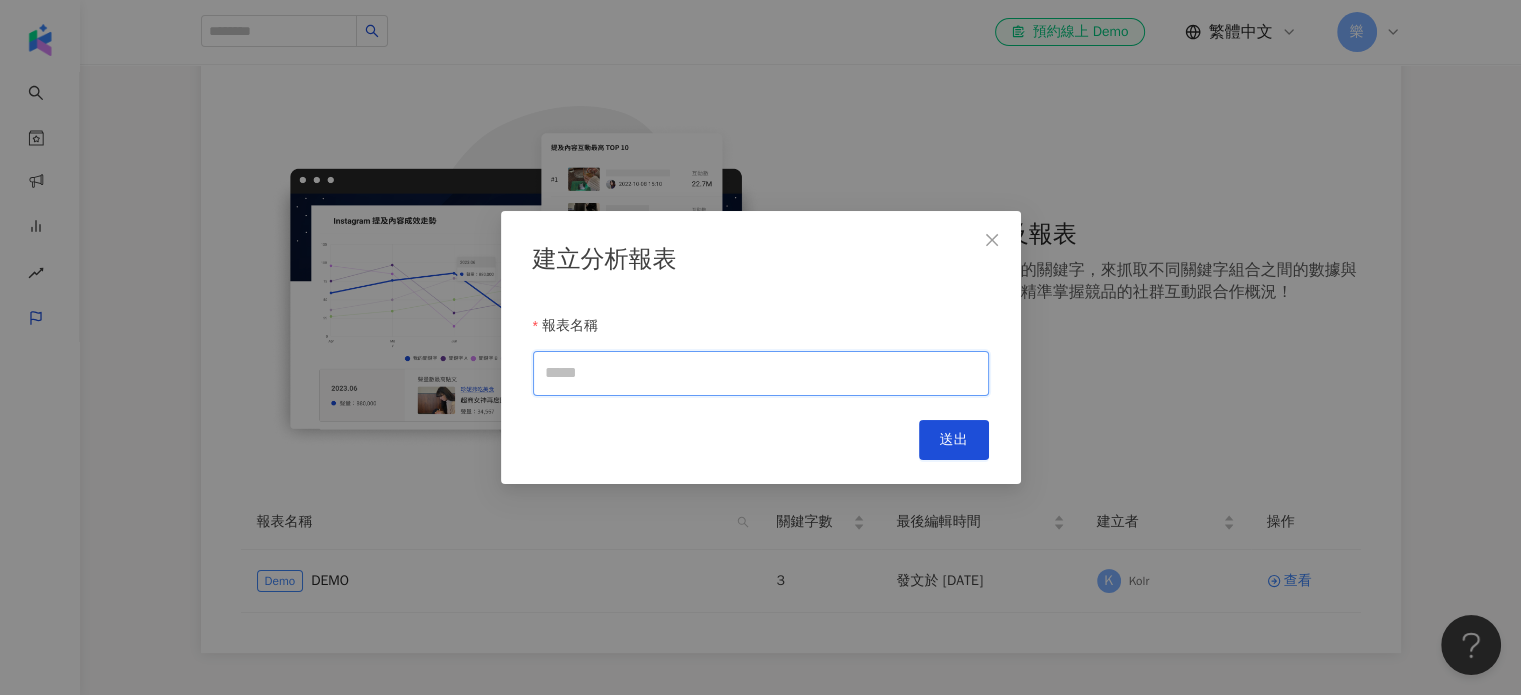 click on "報表名稱" at bounding box center [761, 373] 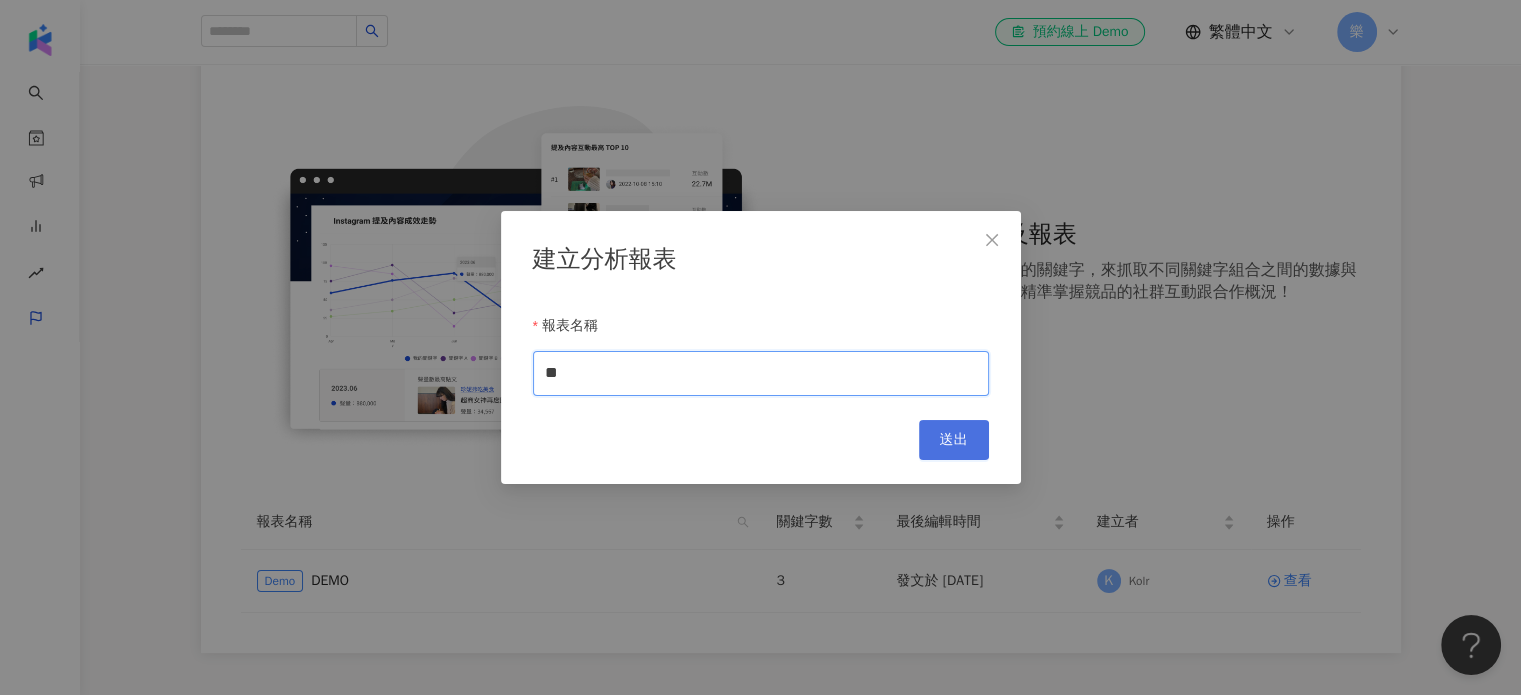 type on "**" 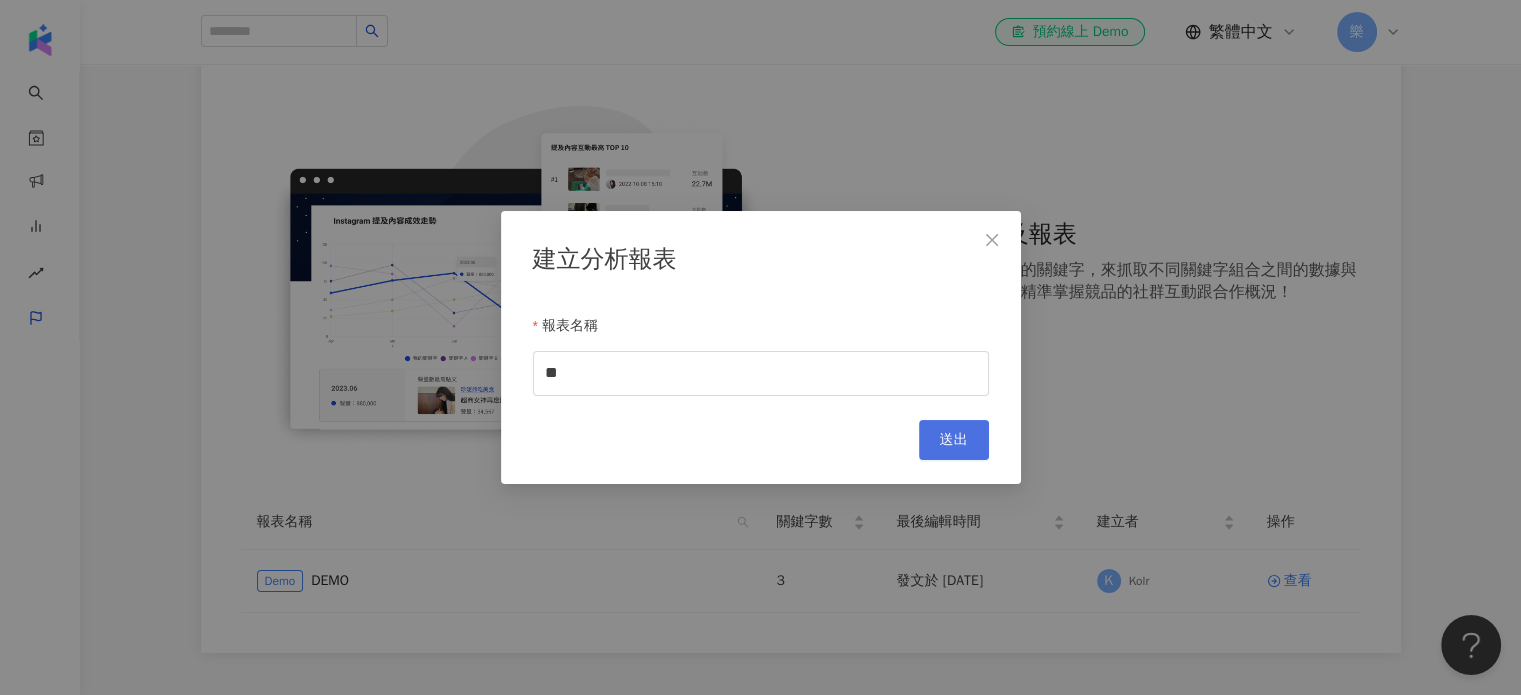click on "送出" at bounding box center (954, 440) 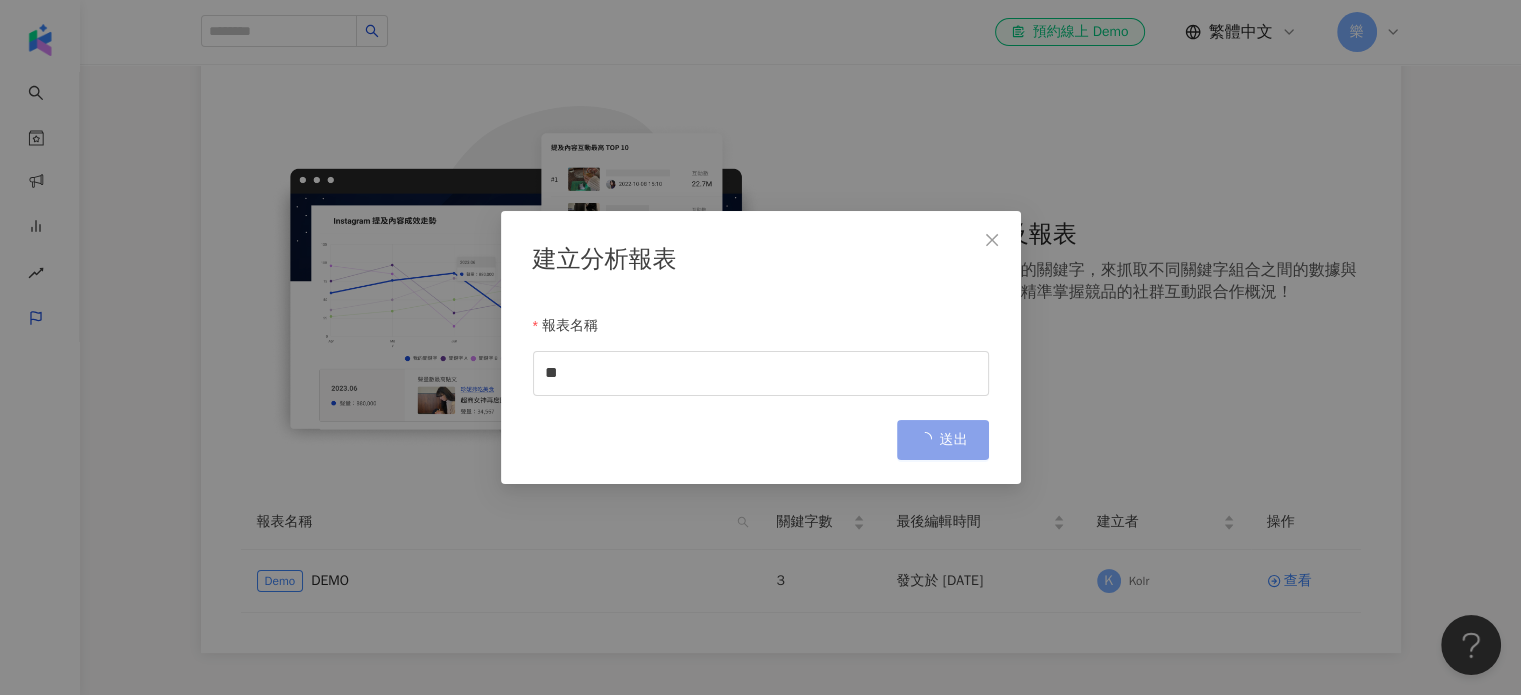 scroll, scrollTop: 92, scrollLeft: 0, axis: vertical 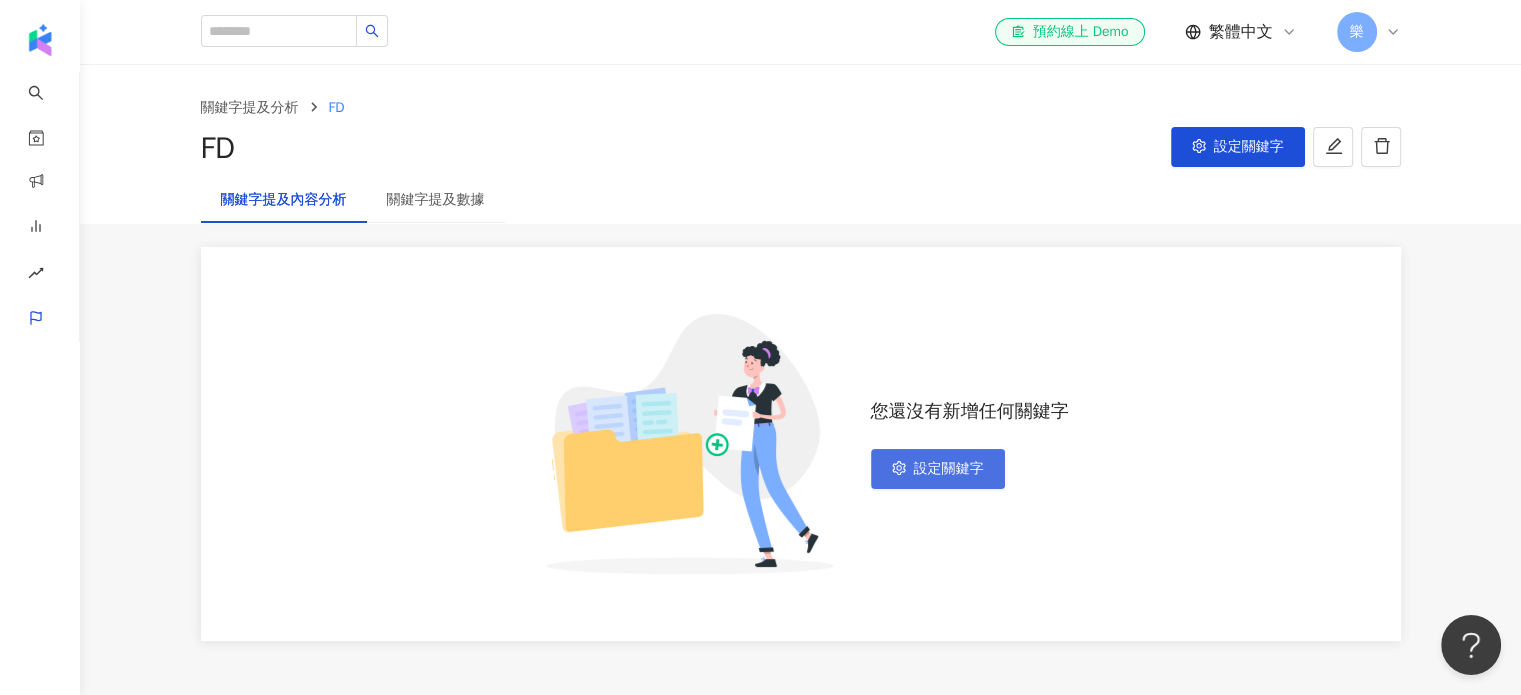 click 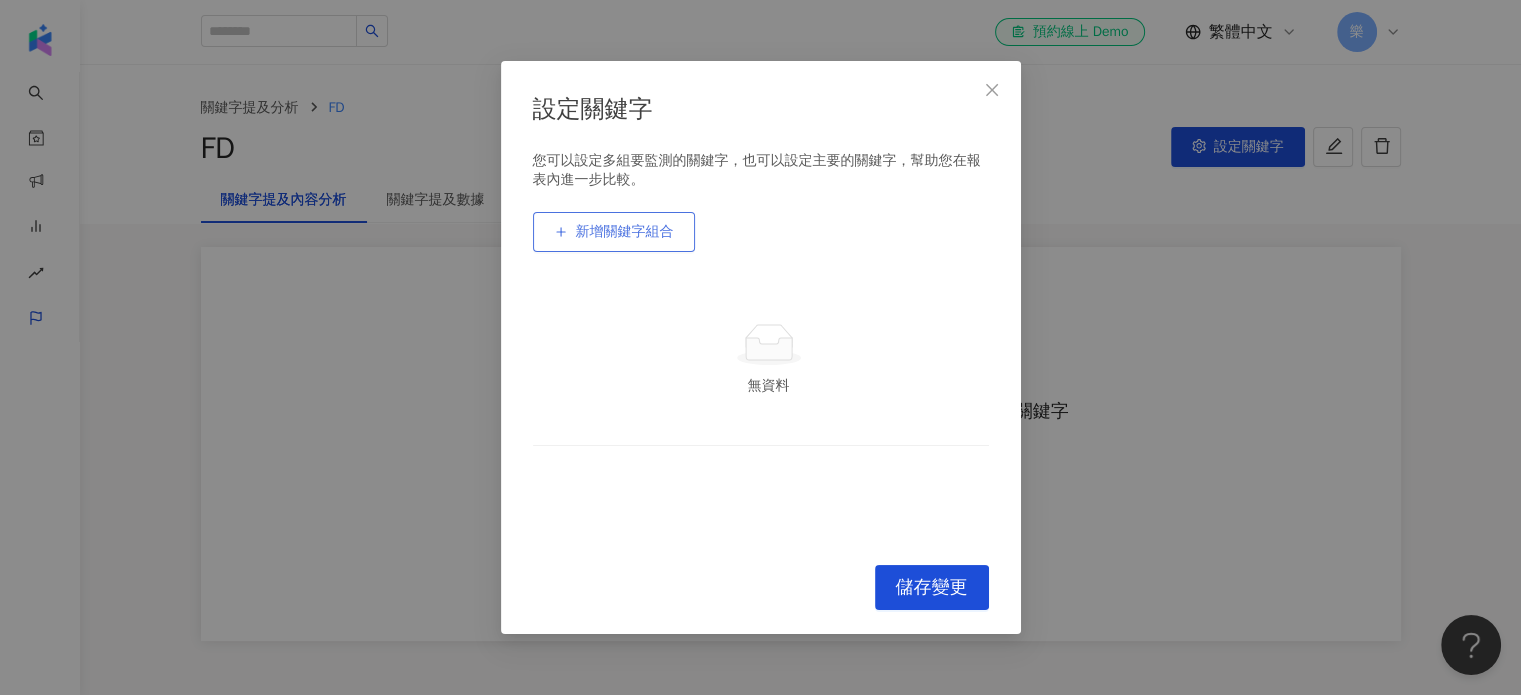 click on "新增關鍵字組合" at bounding box center [625, 232] 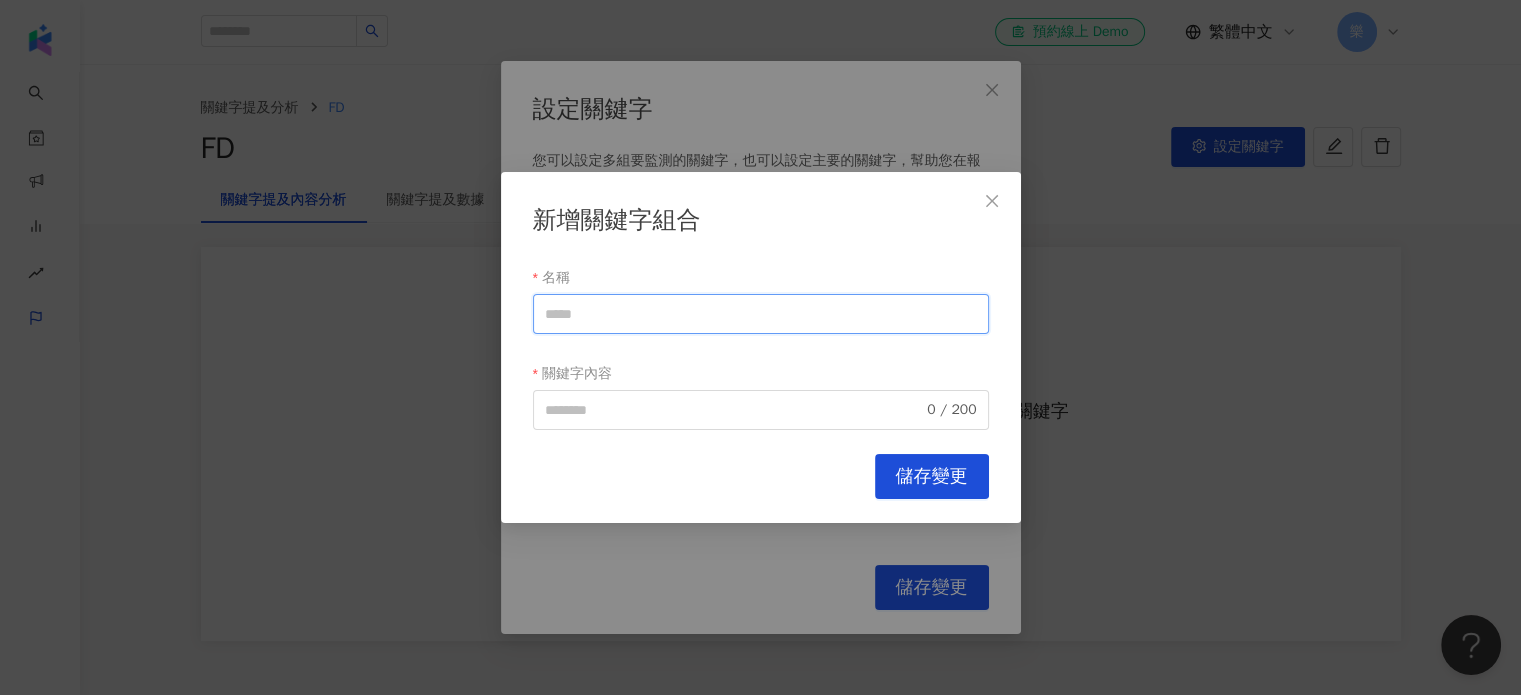 click on "名稱" at bounding box center [761, 314] 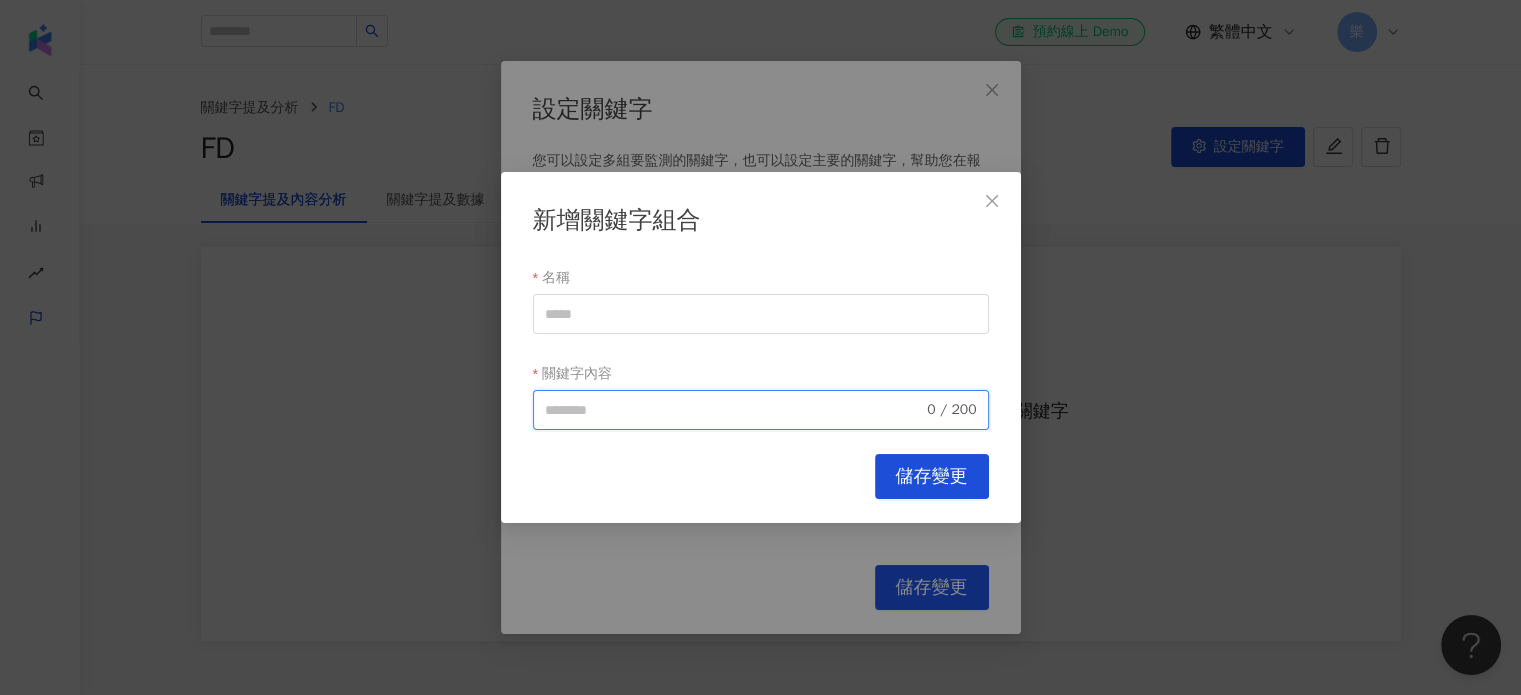 click on "關鍵字內容" at bounding box center (734, 410) 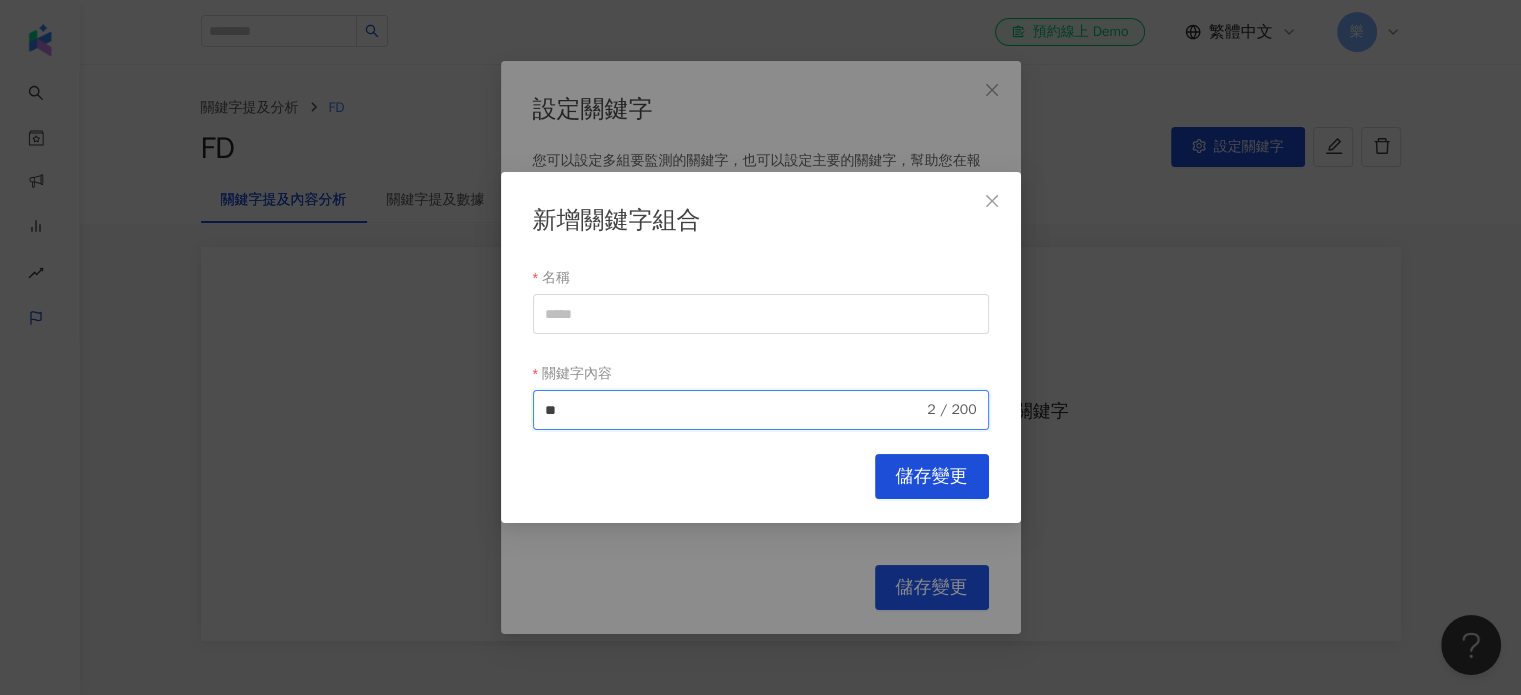 click on "**" at bounding box center (734, 410) 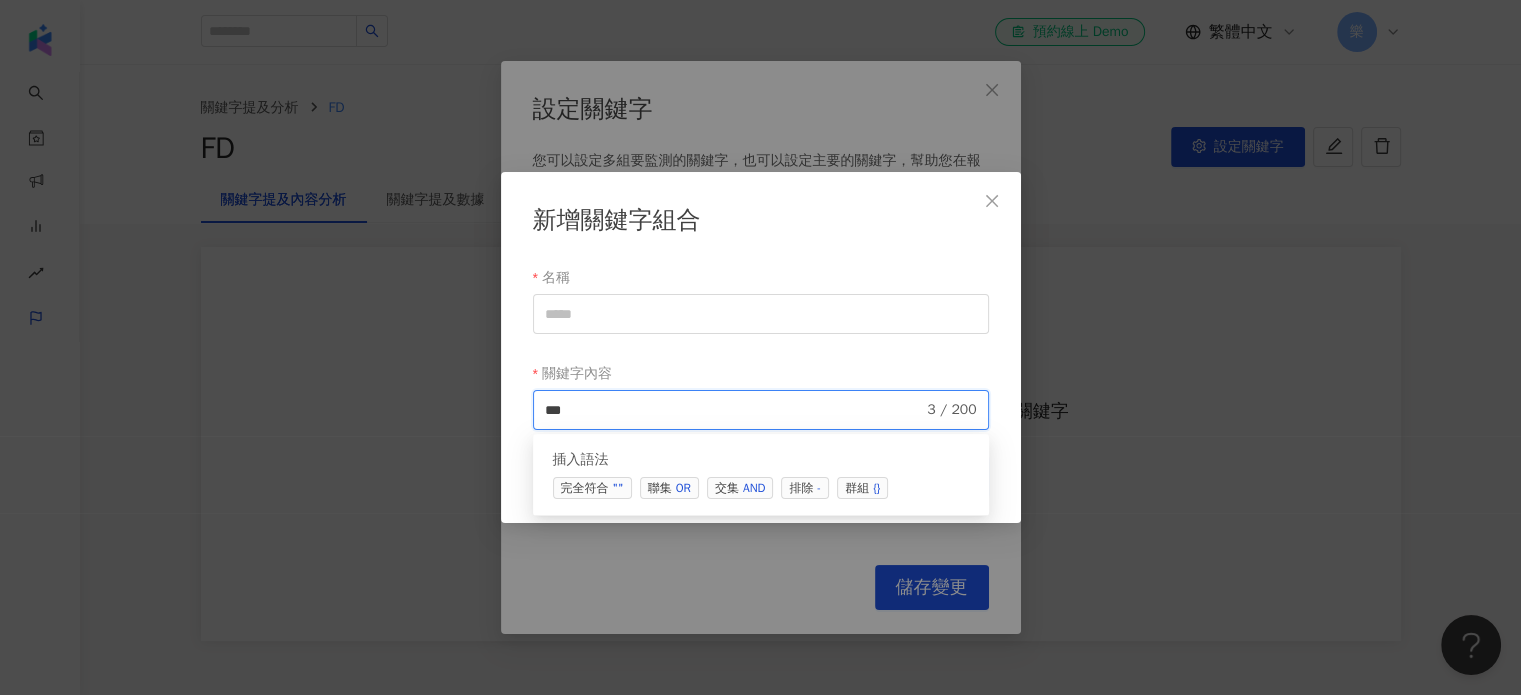 click on "交集 AND" at bounding box center [740, 488] 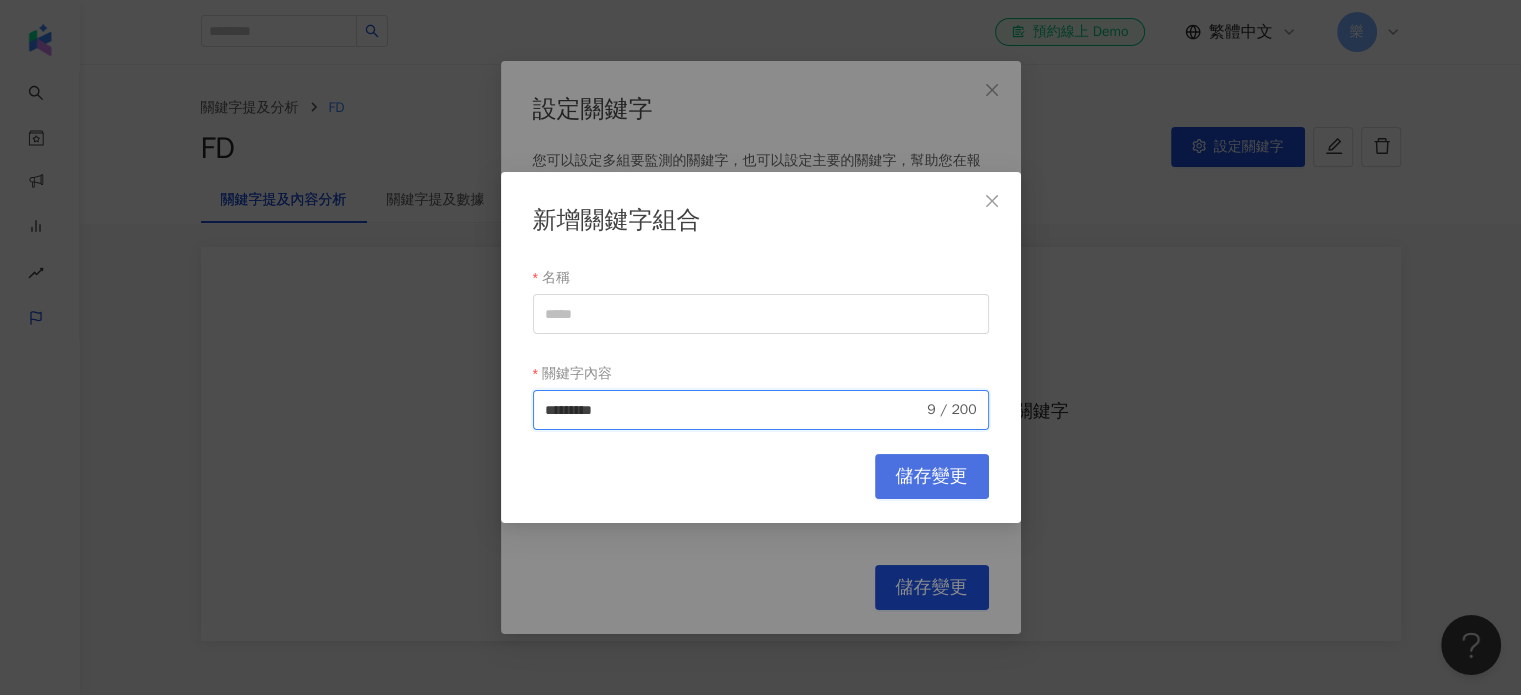 type on "*********" 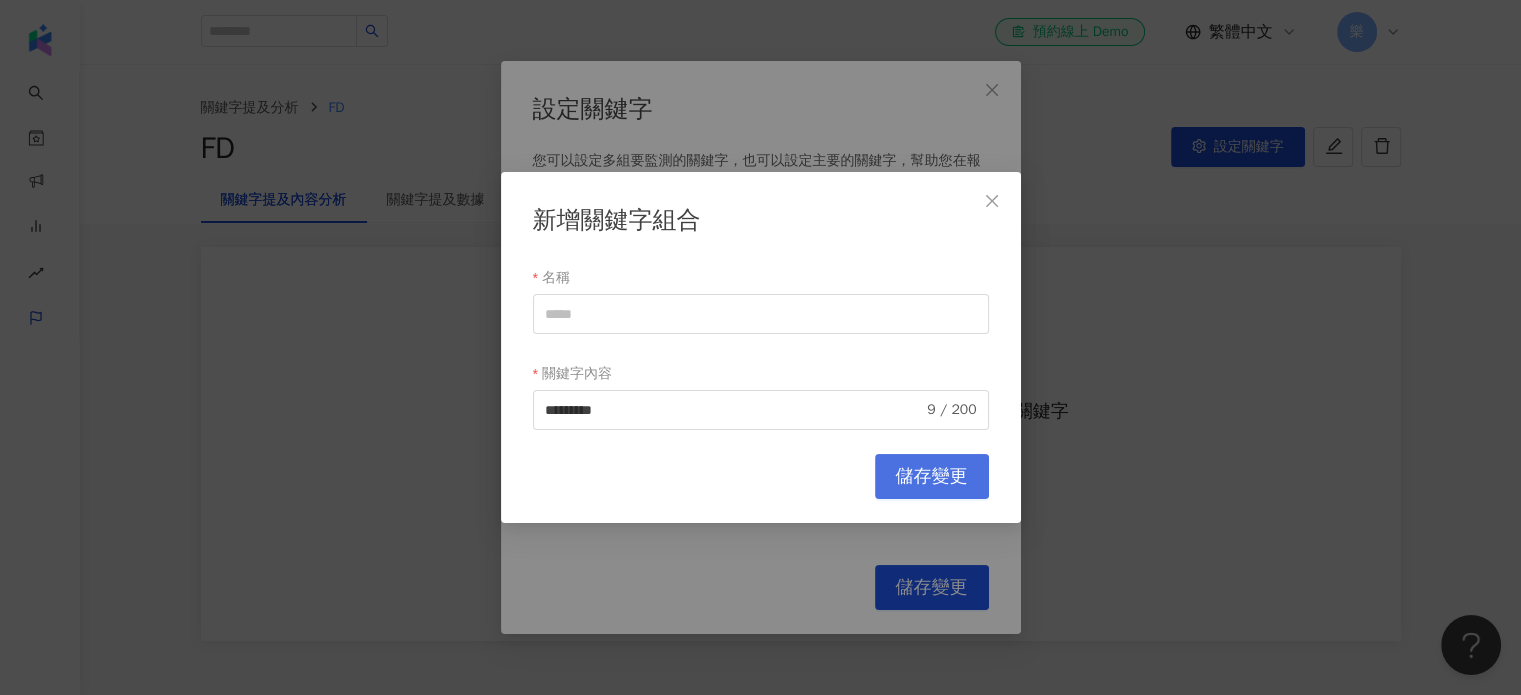 click on "儲存變更" at bounding box center [932, 477] 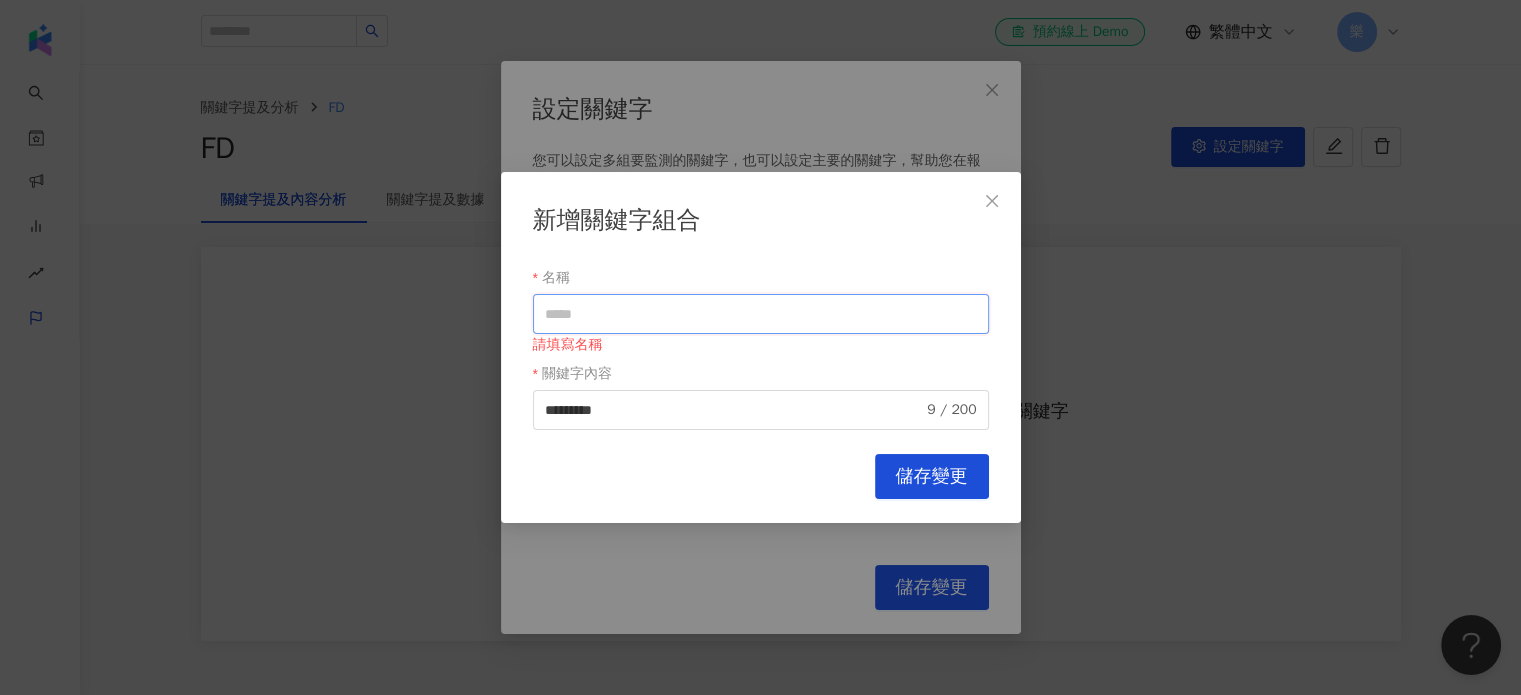 click on "名稱" at bounding box center [761, 314] 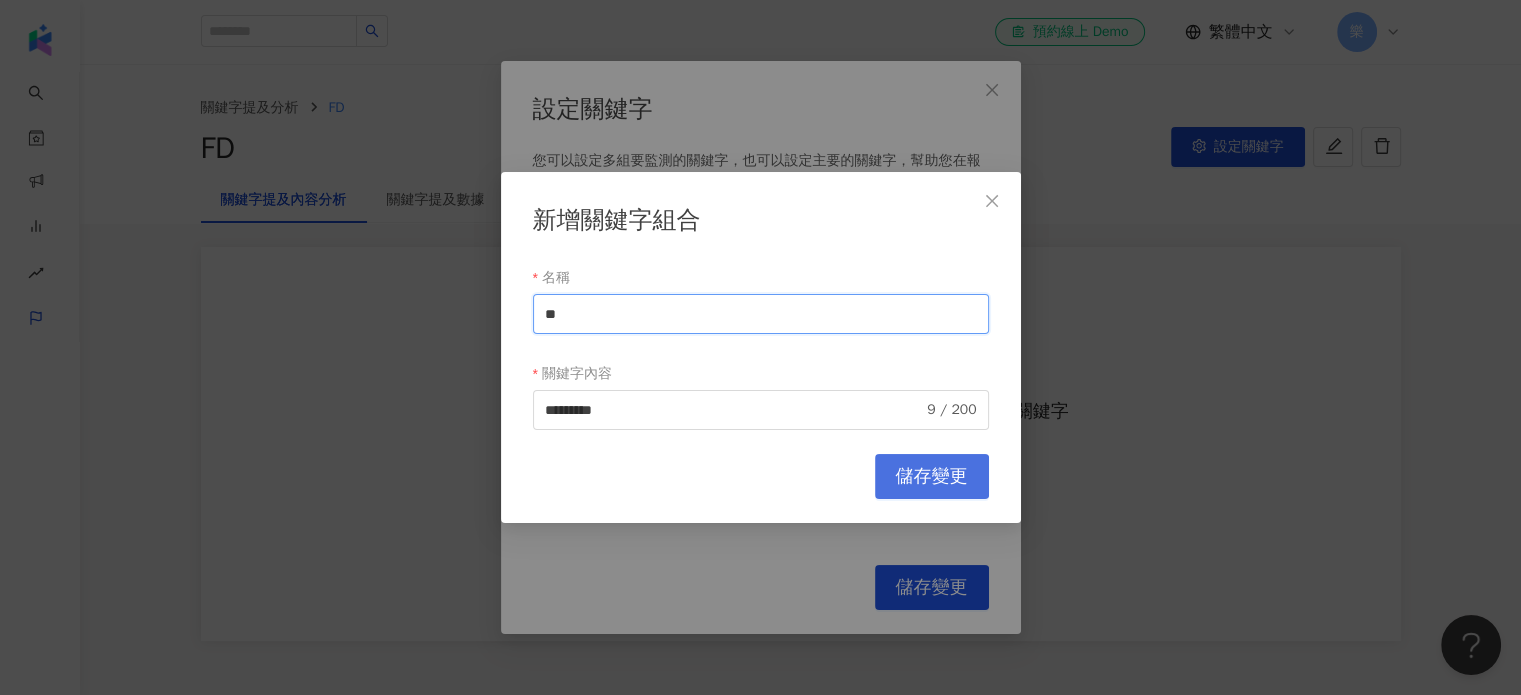 type on "**" 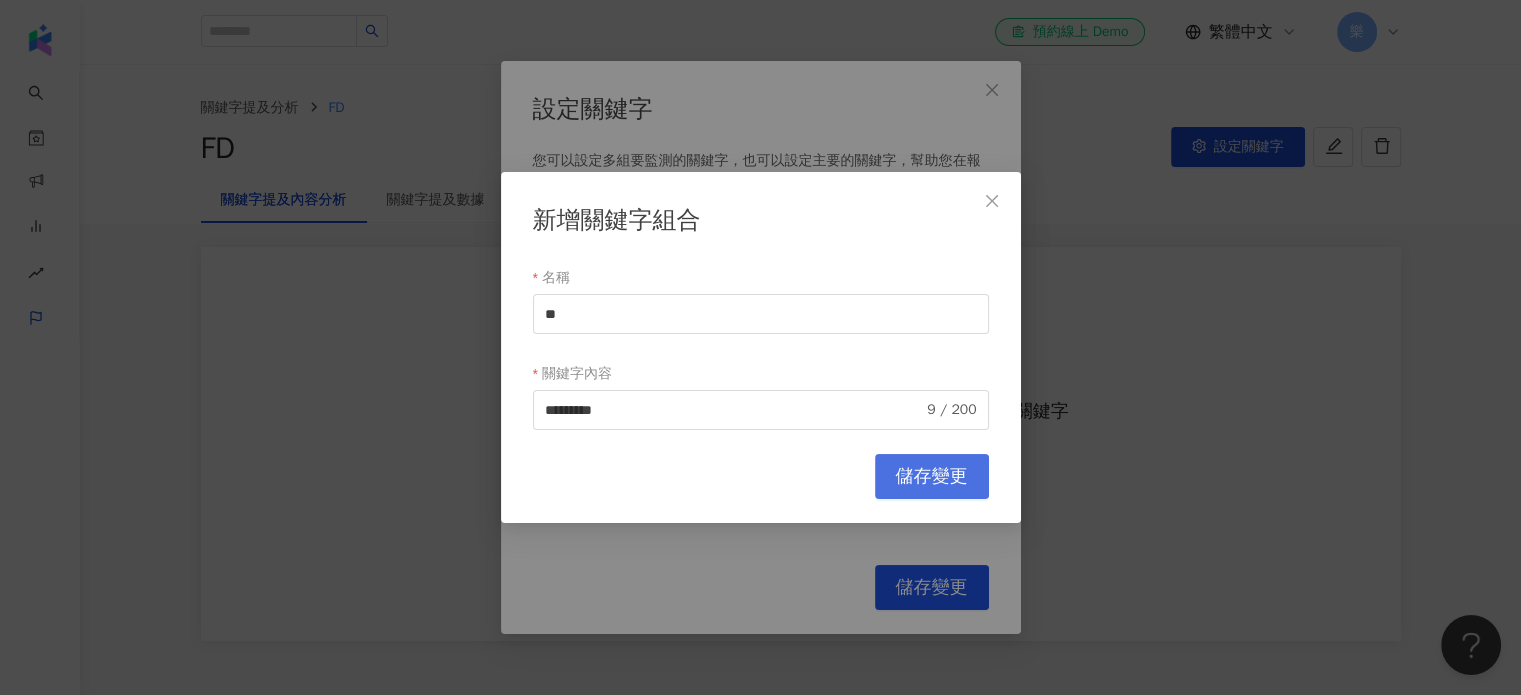 click on "儲存變更" at bounding box center [932, 477] 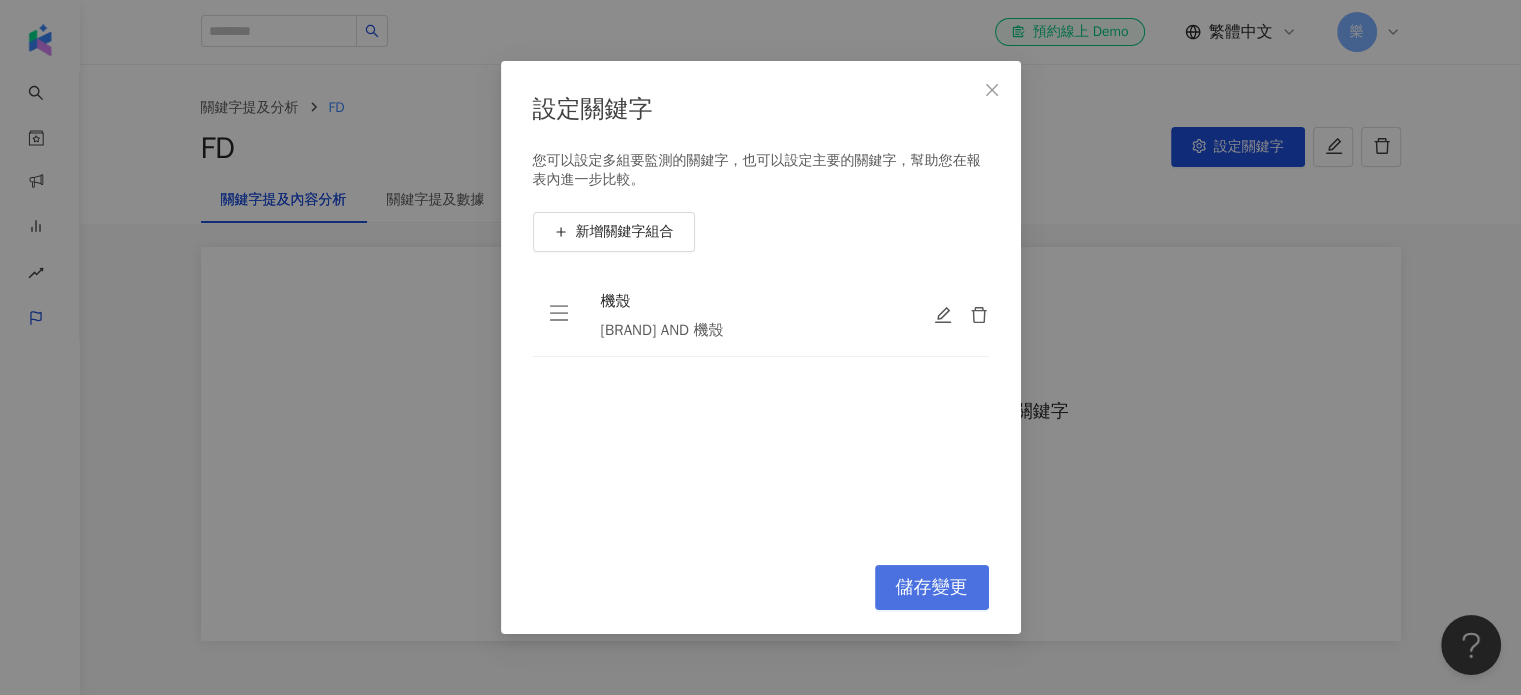 click on "儲存變更" at bounding box center [932, 588] 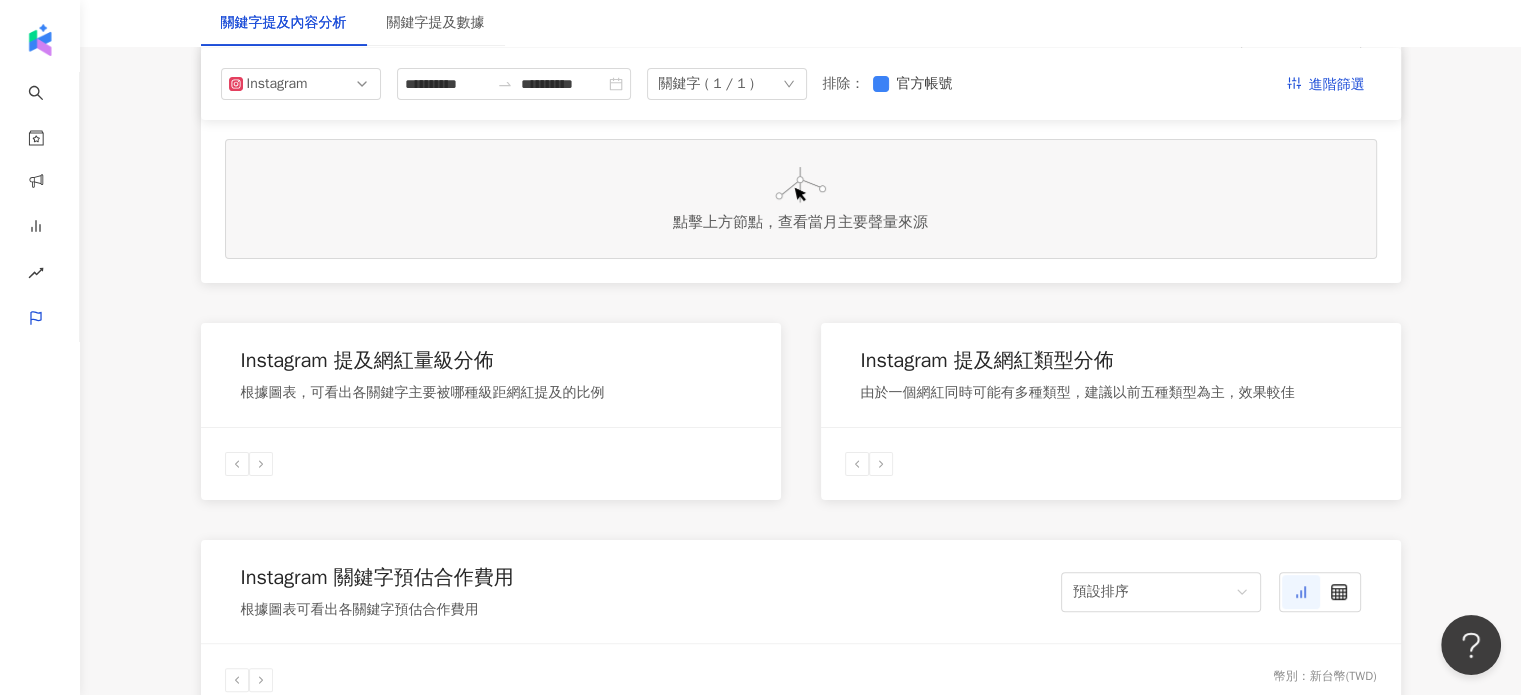scroll, scrollTop: 0, scrollLeft: 0, axis: both 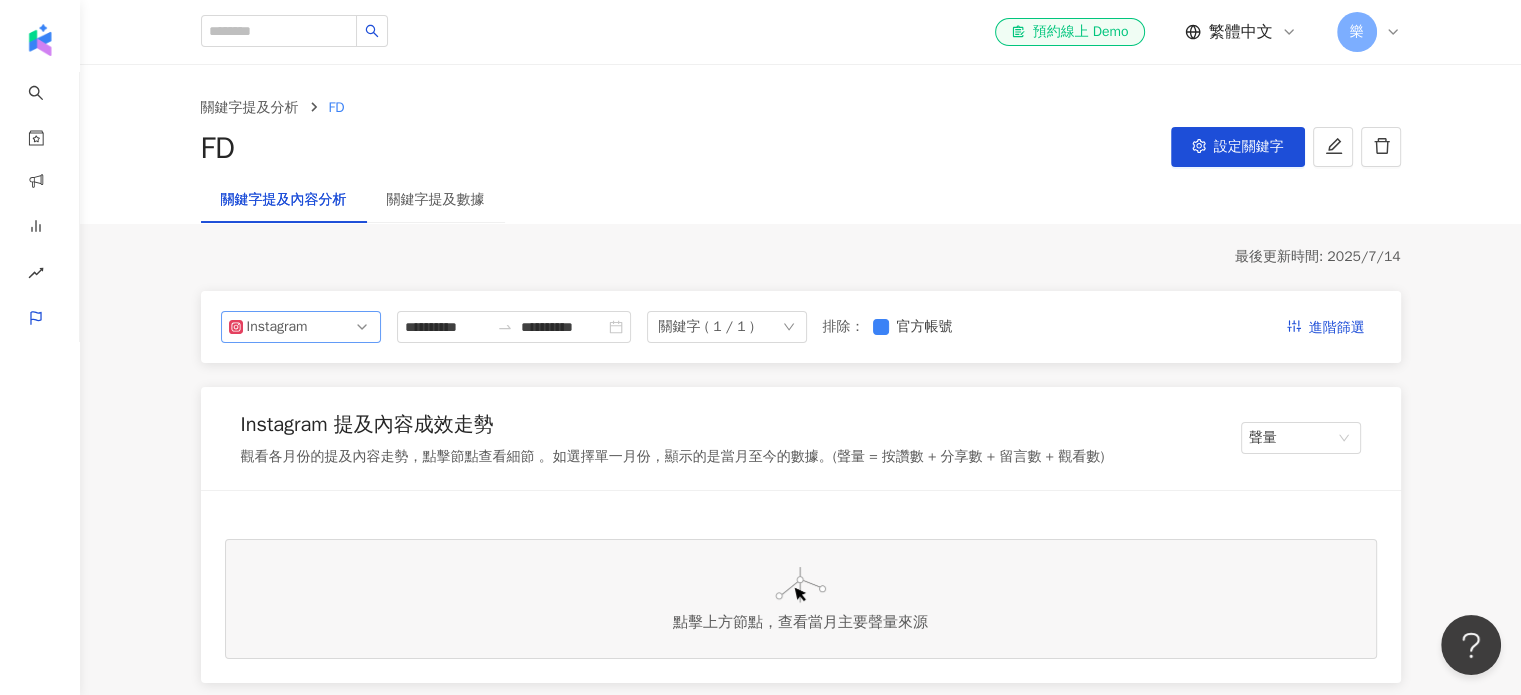 click on "Instagram" at bounding box center [279, 327] 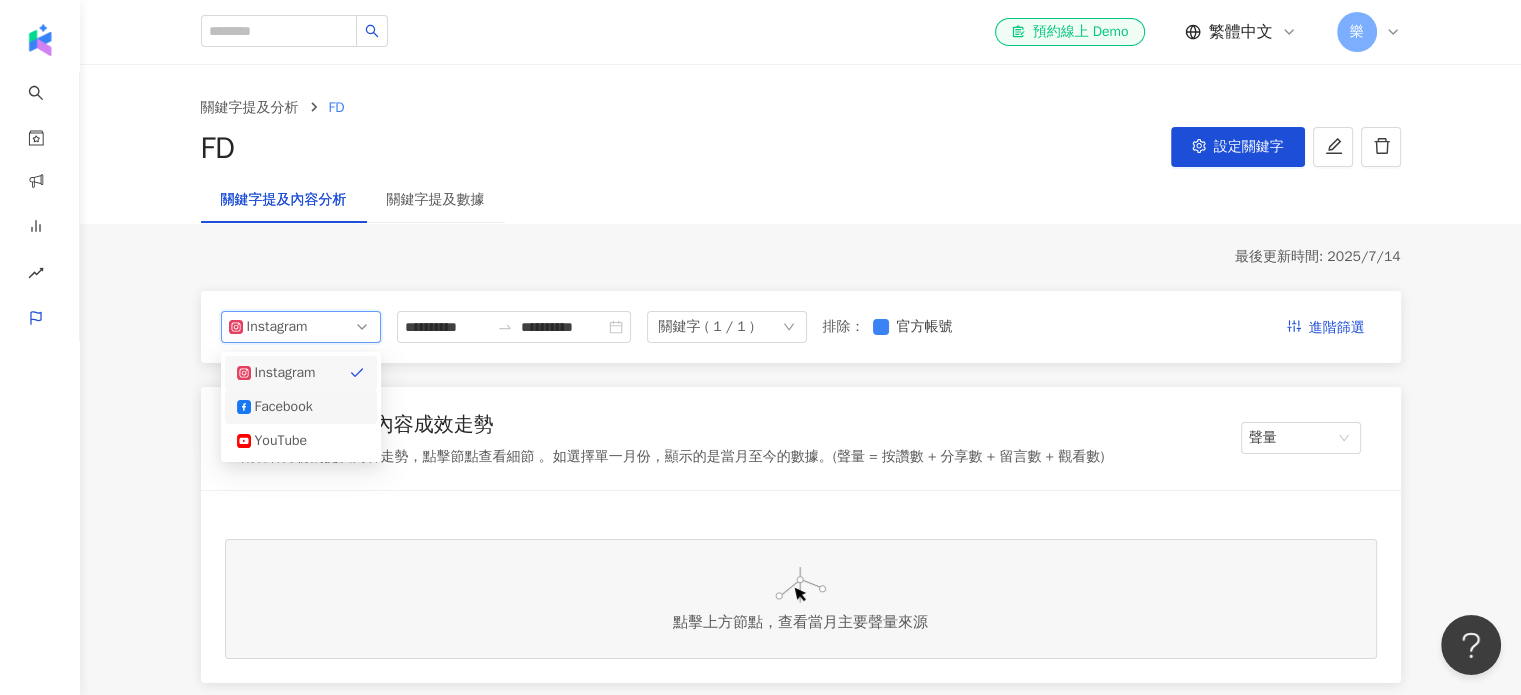 click on "Facebook" at bounding box center (287, 407) 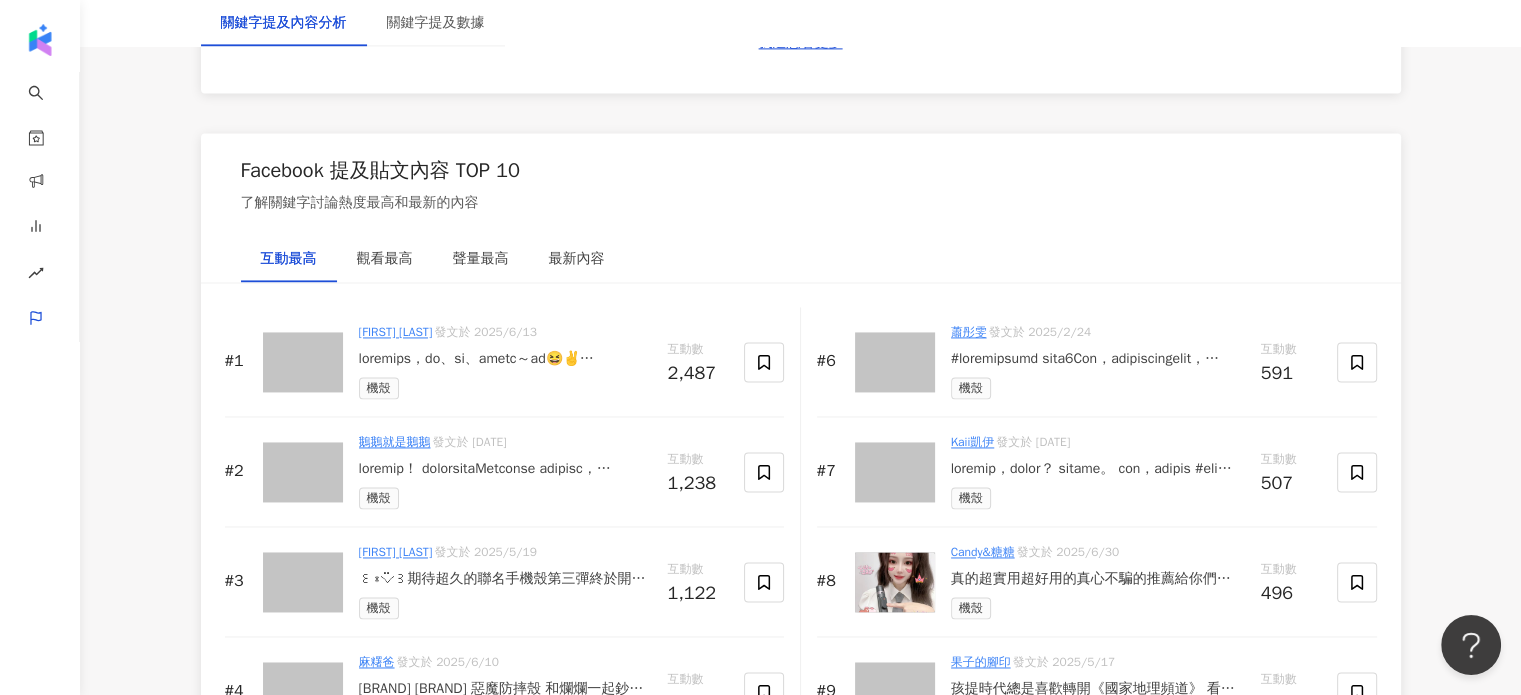 scroll, scrollTop: 3000, scrollLeft: 0, axis: vertical 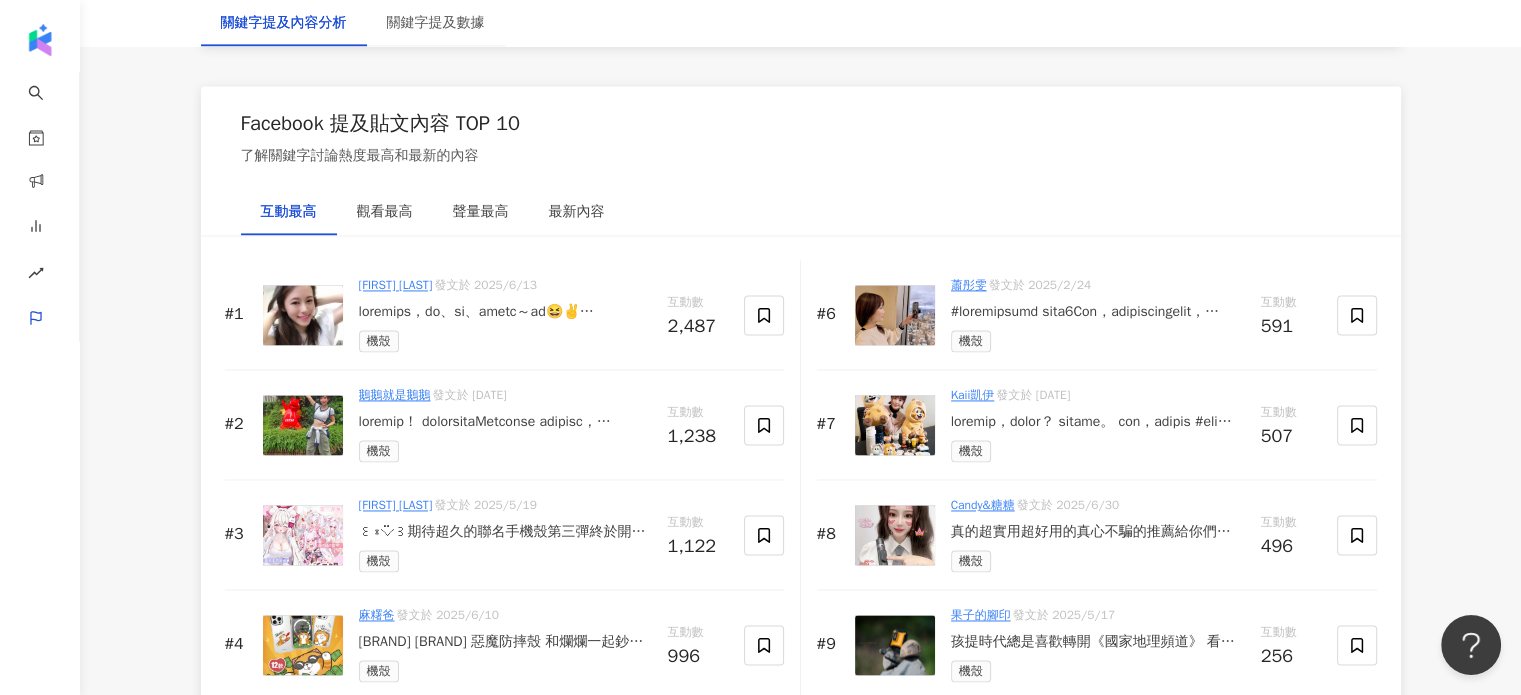 click at bounding box center [505, 312] 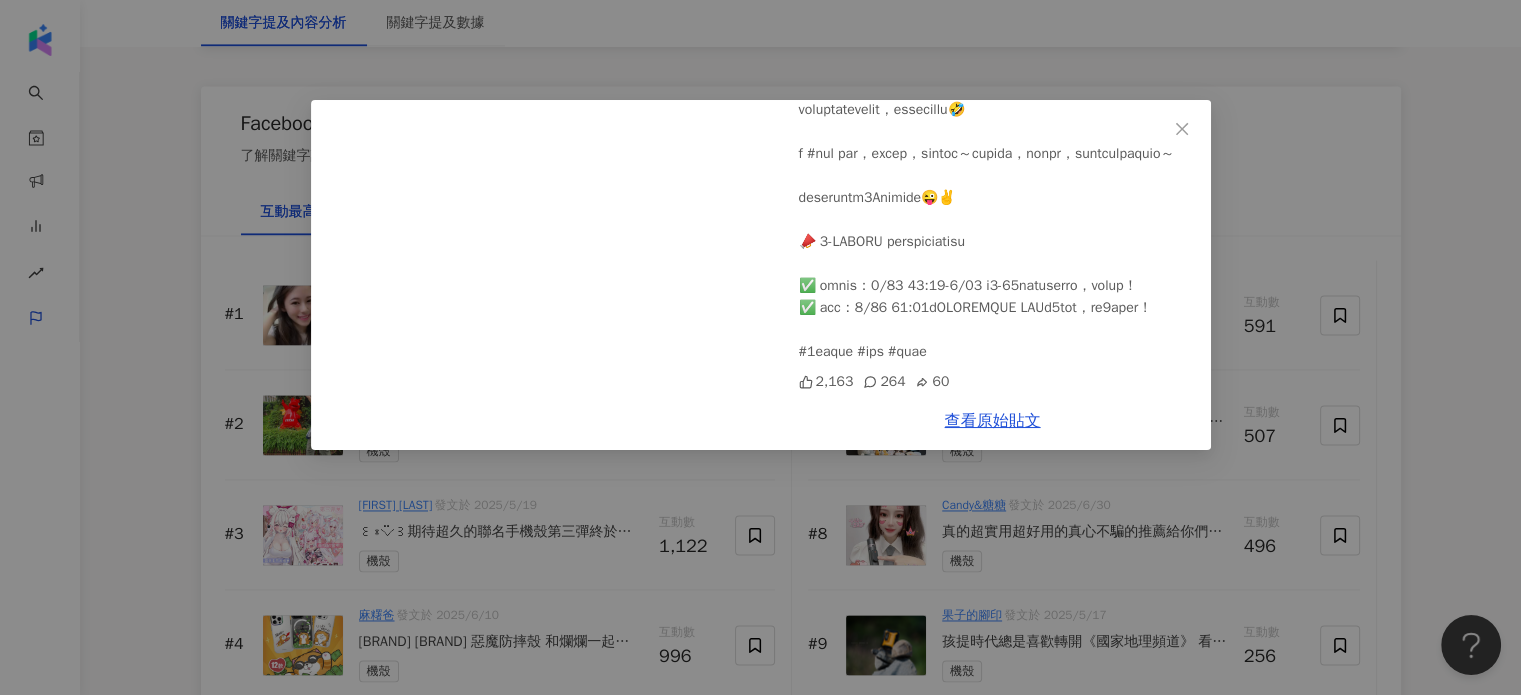 scroll, scrollTop: 438, scrollLeft: 0, axis: vertical 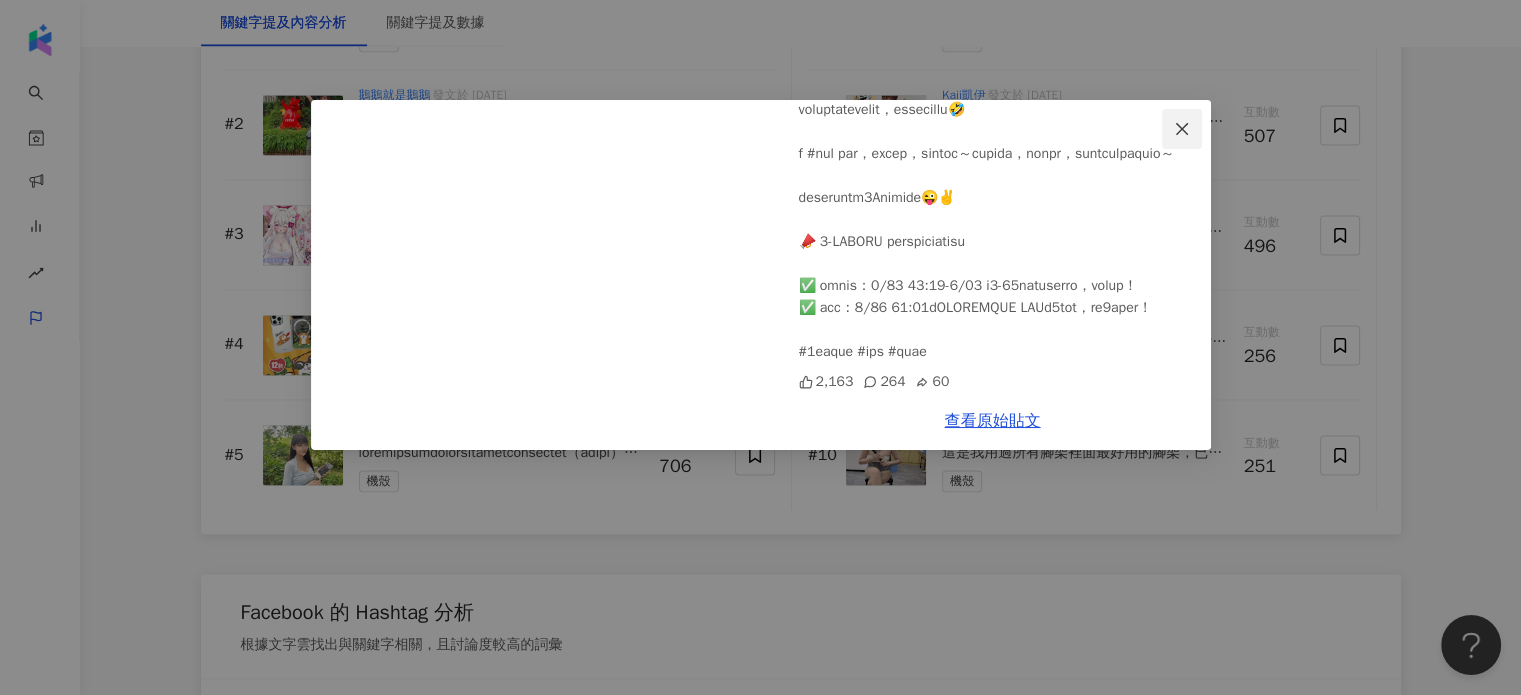 click 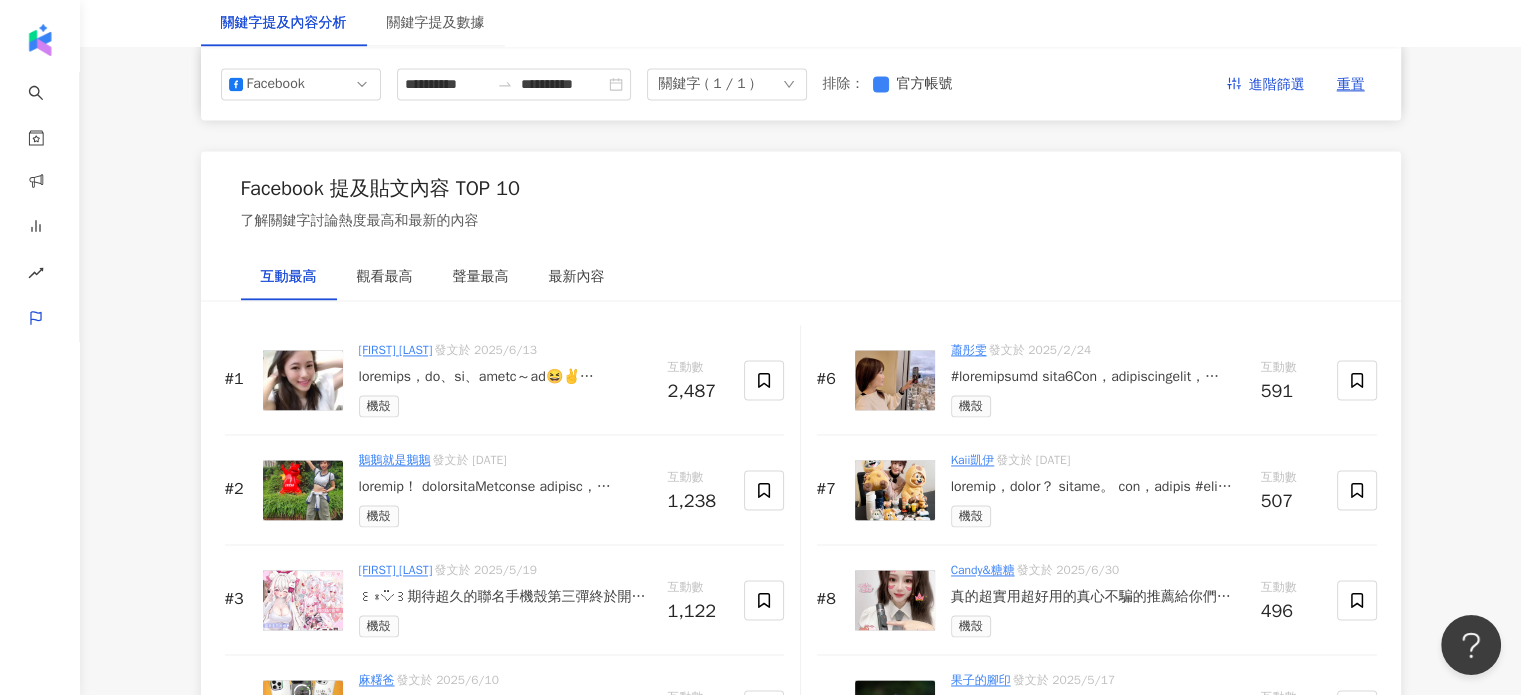 scroll, scrollTop: 2900, scrollLeft: 0, axis: vertical 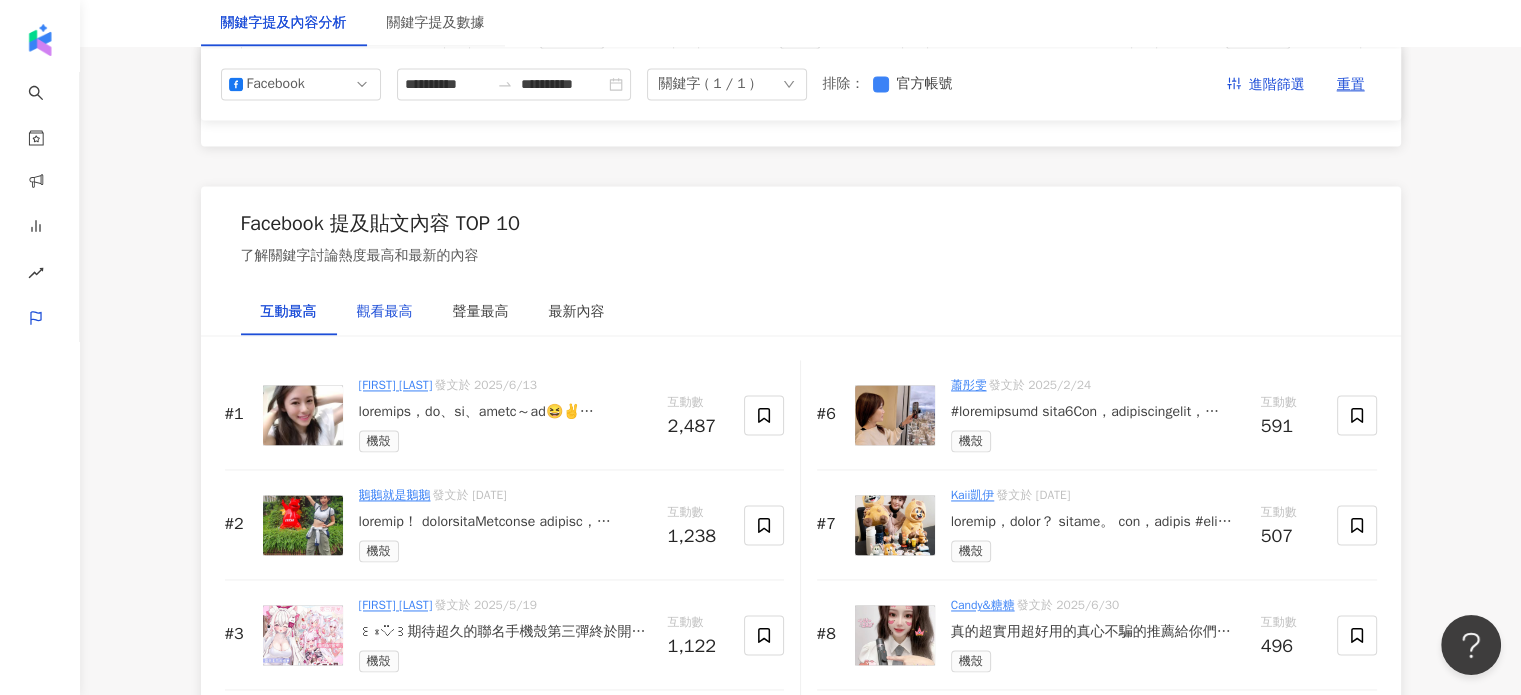 click on "觀看最高" at bounding box center [385, 312] 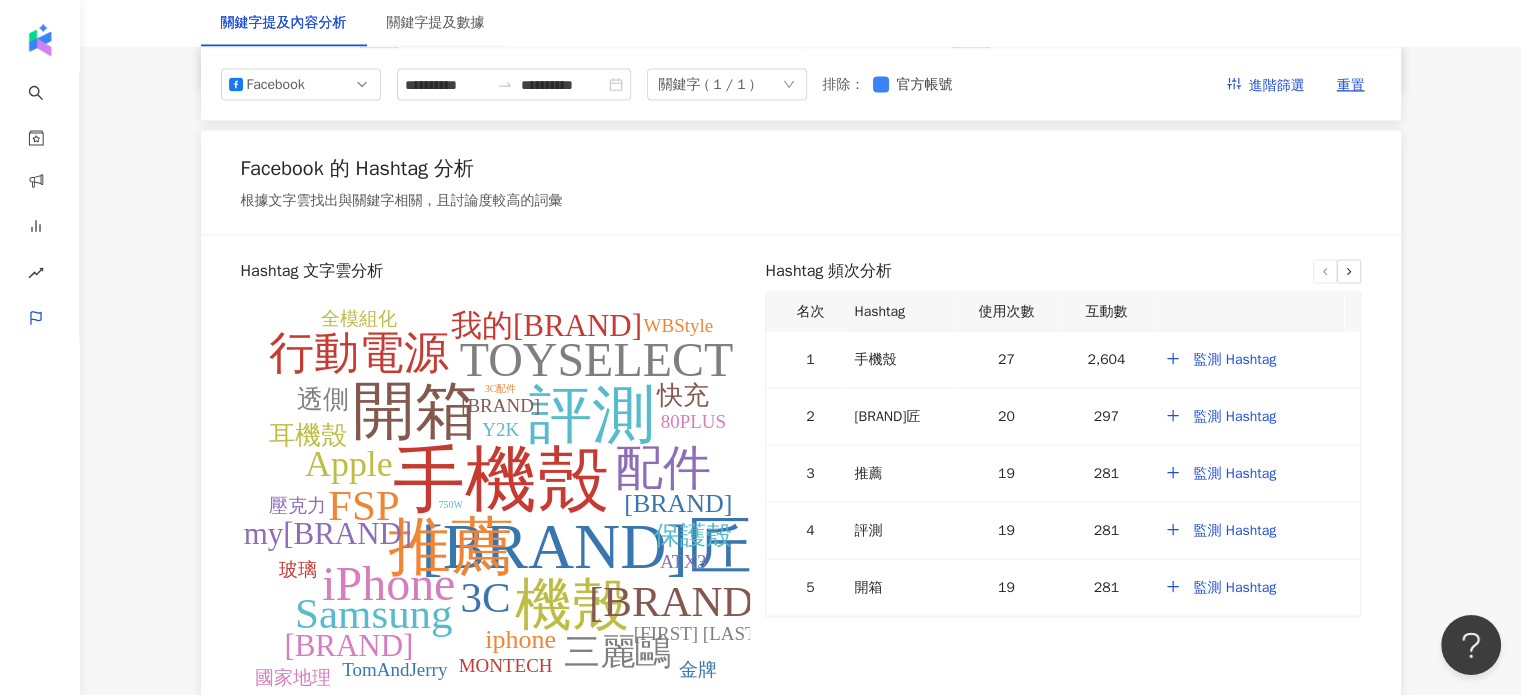 scroll, scrollTop: 3700, scrollLeft: 0, axis: vertical 